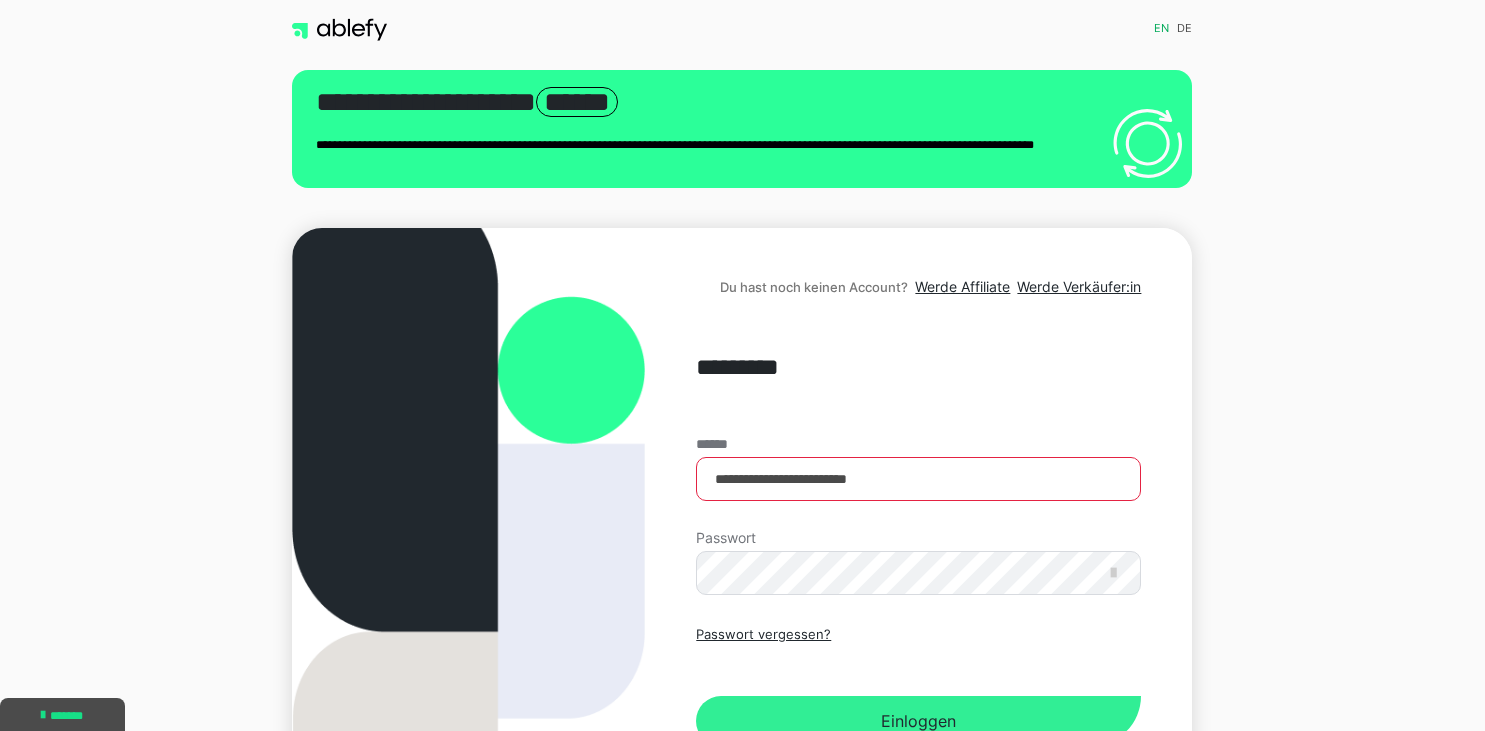 scroll, scrollTop: 0, scrollLeft: 0, axis: both 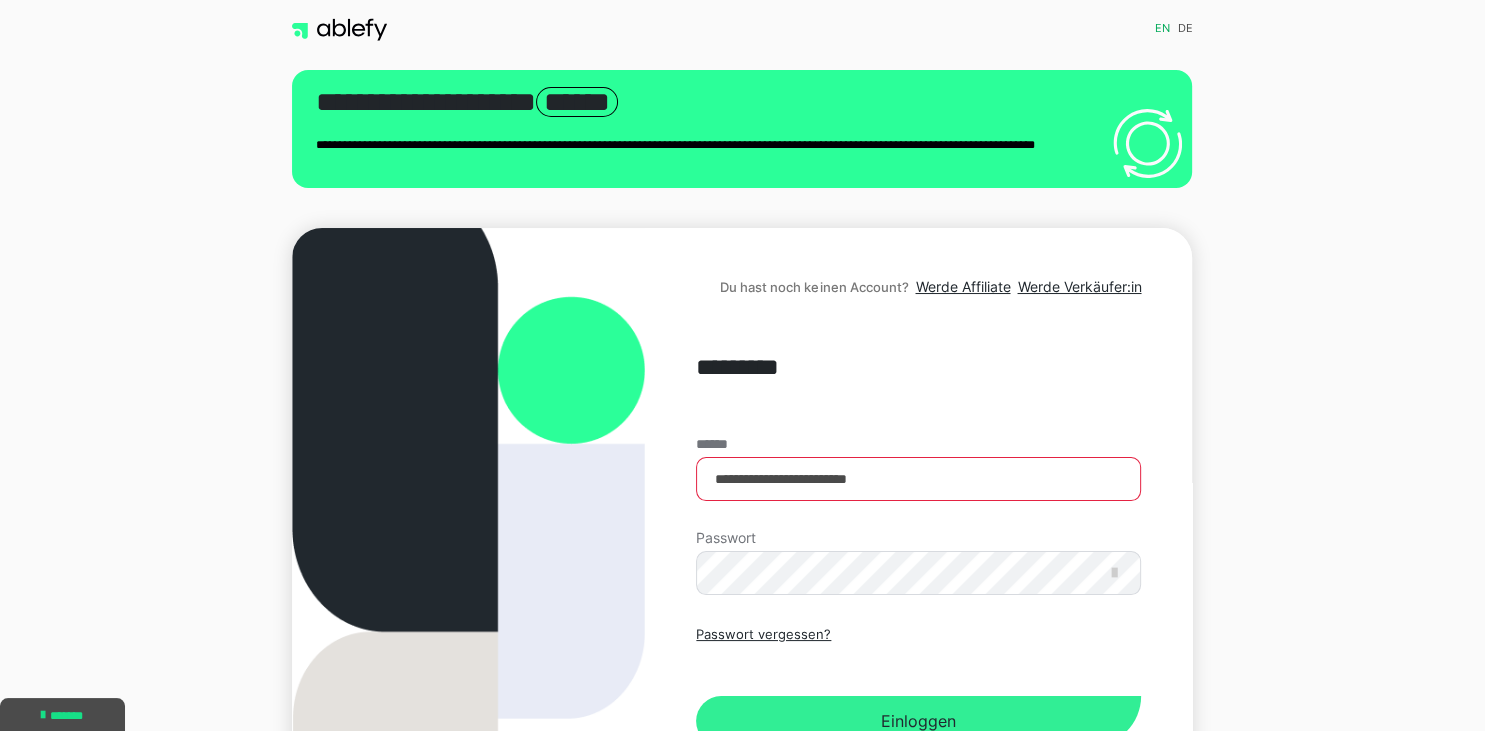 click on "Einloggen" at bounding box center [918, 721] 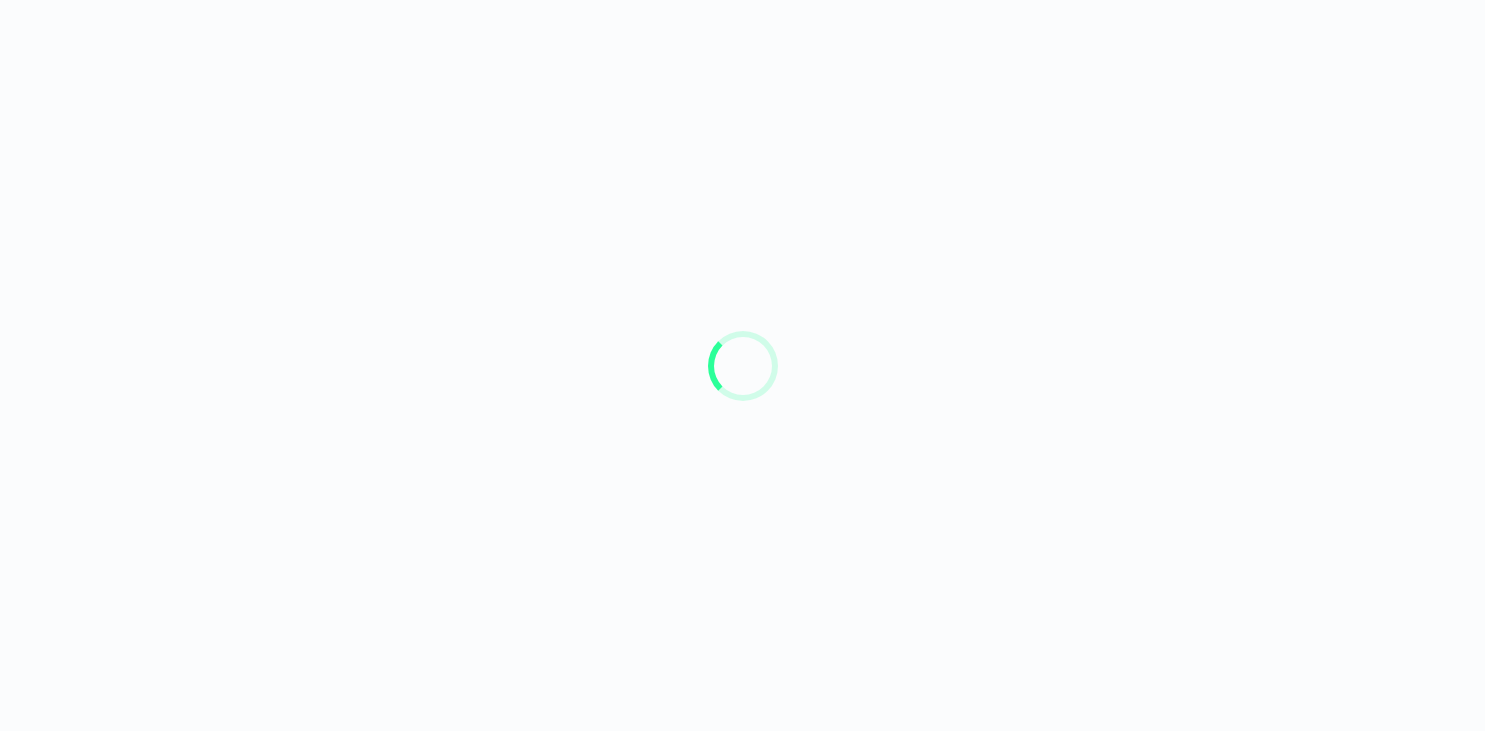 scroll, scrollTop: 0, scrollLeft: 0, axis: both 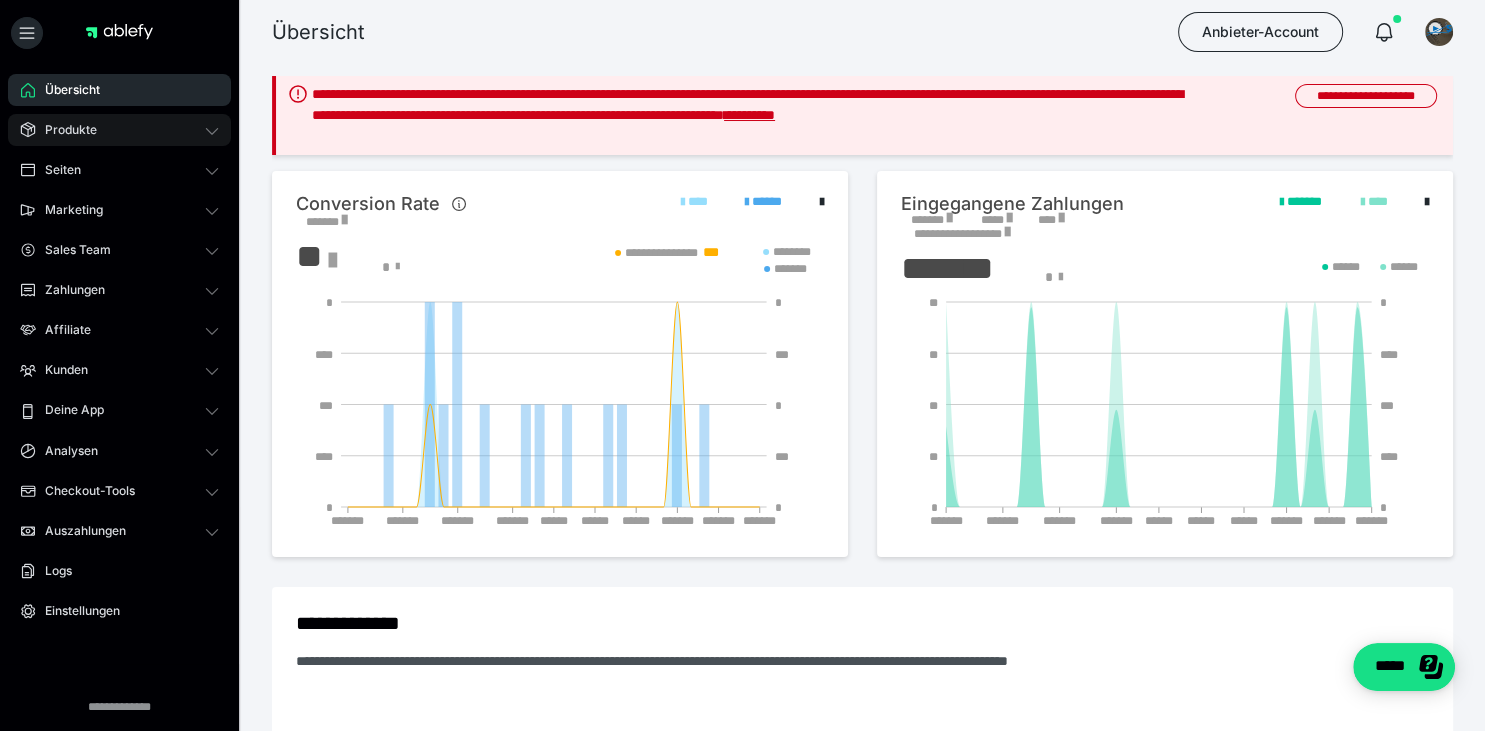 click on "Produkte" at bounding box center (119, 130) 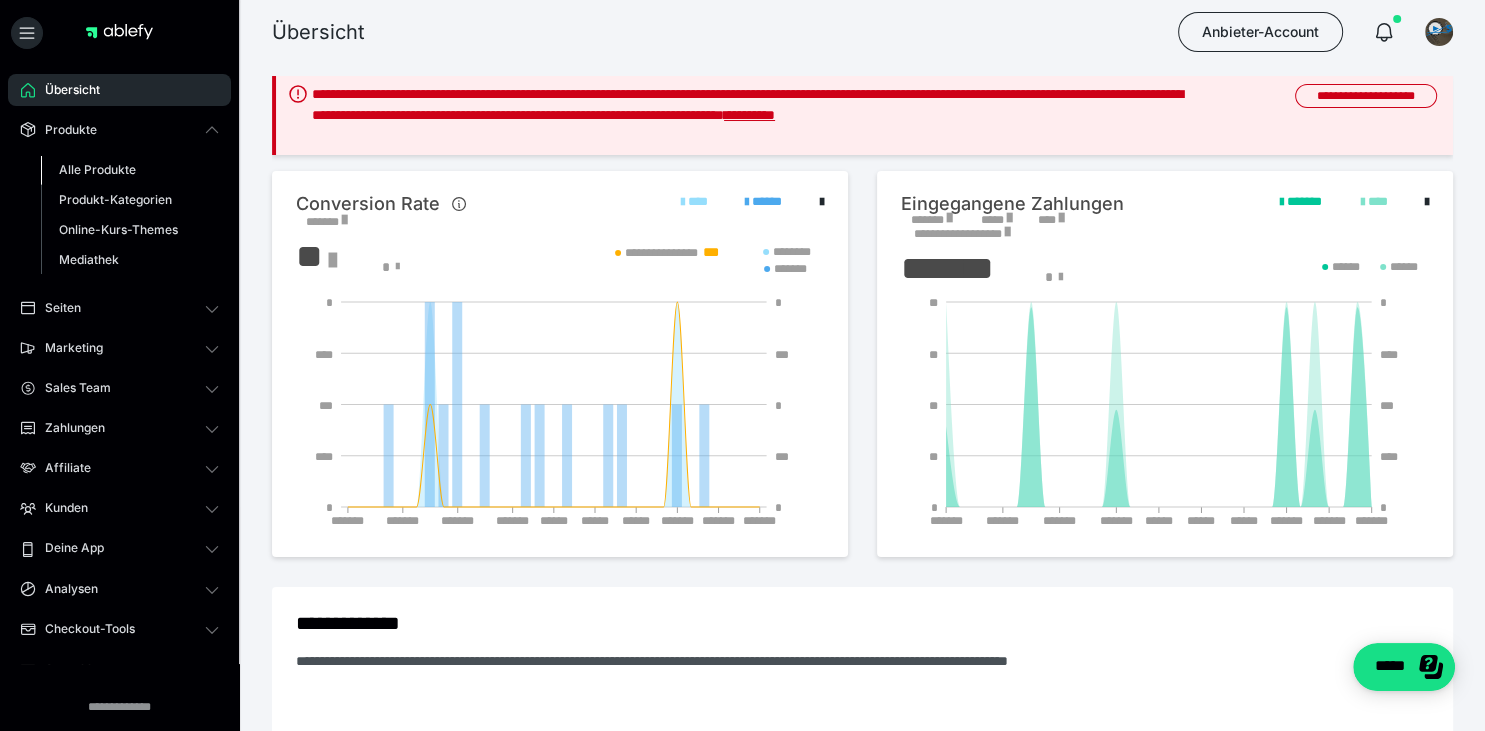 click on "Alle Produkte" at bounding box center (97, 169) 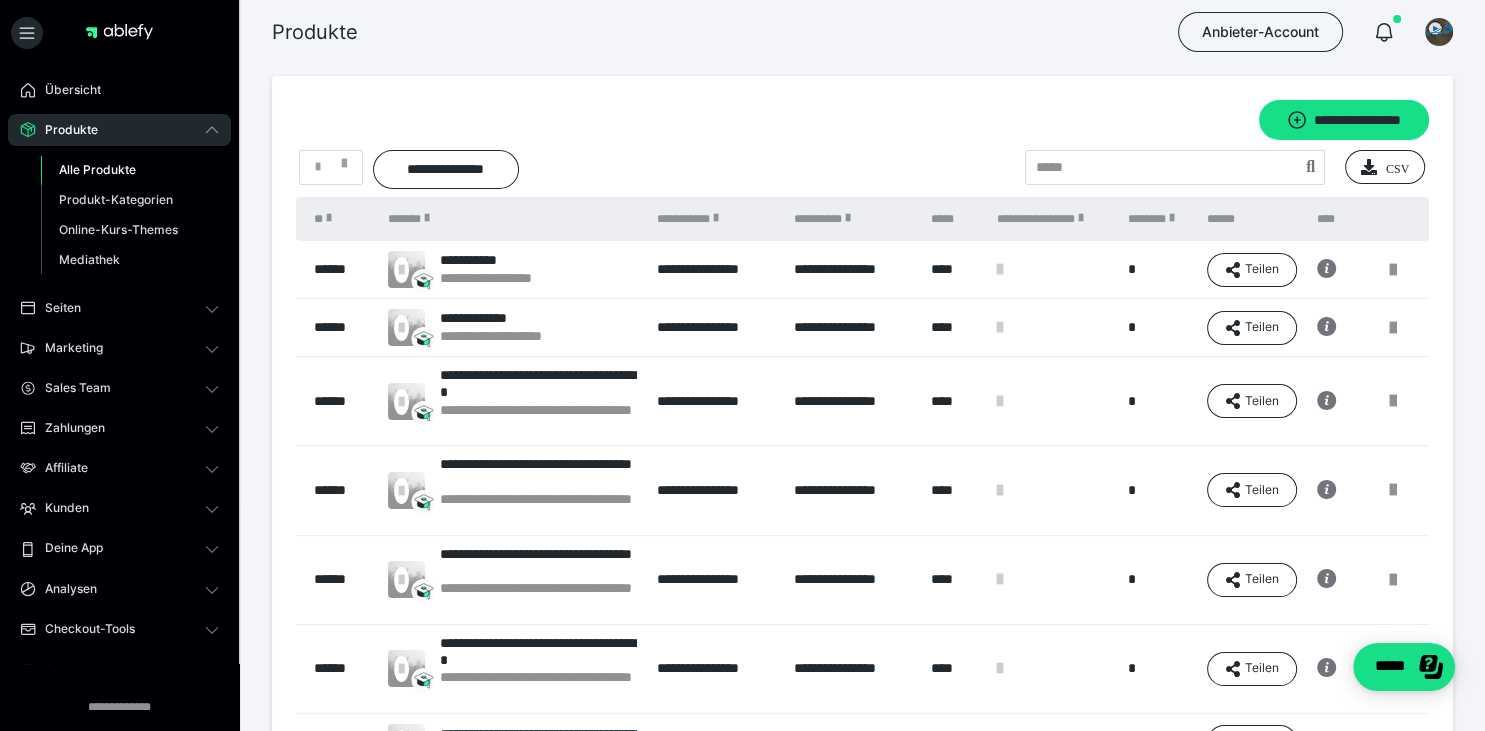 scroll, scrollTop: 420, scrollLeft: 0, axis: vertical 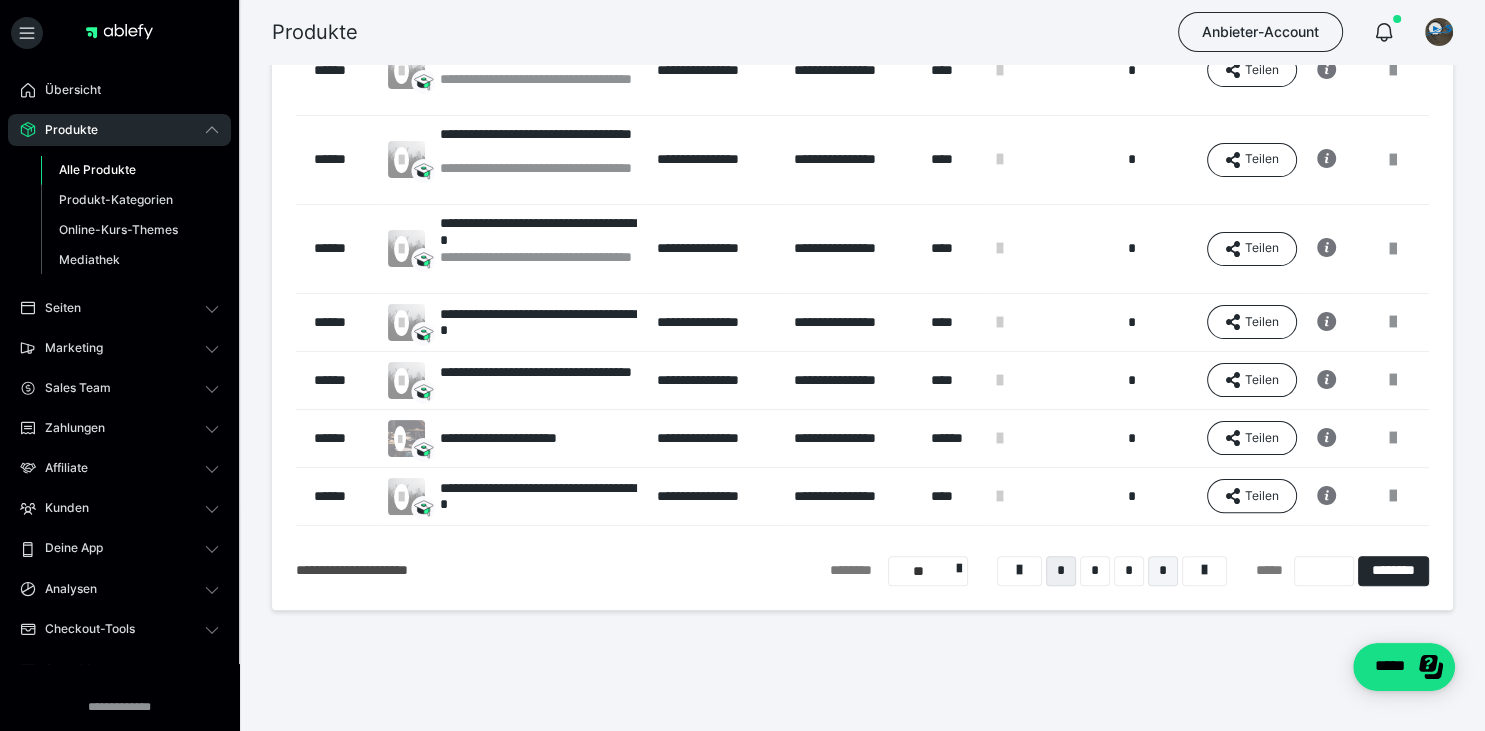 click on "*" at bounding box center (1163, 571) 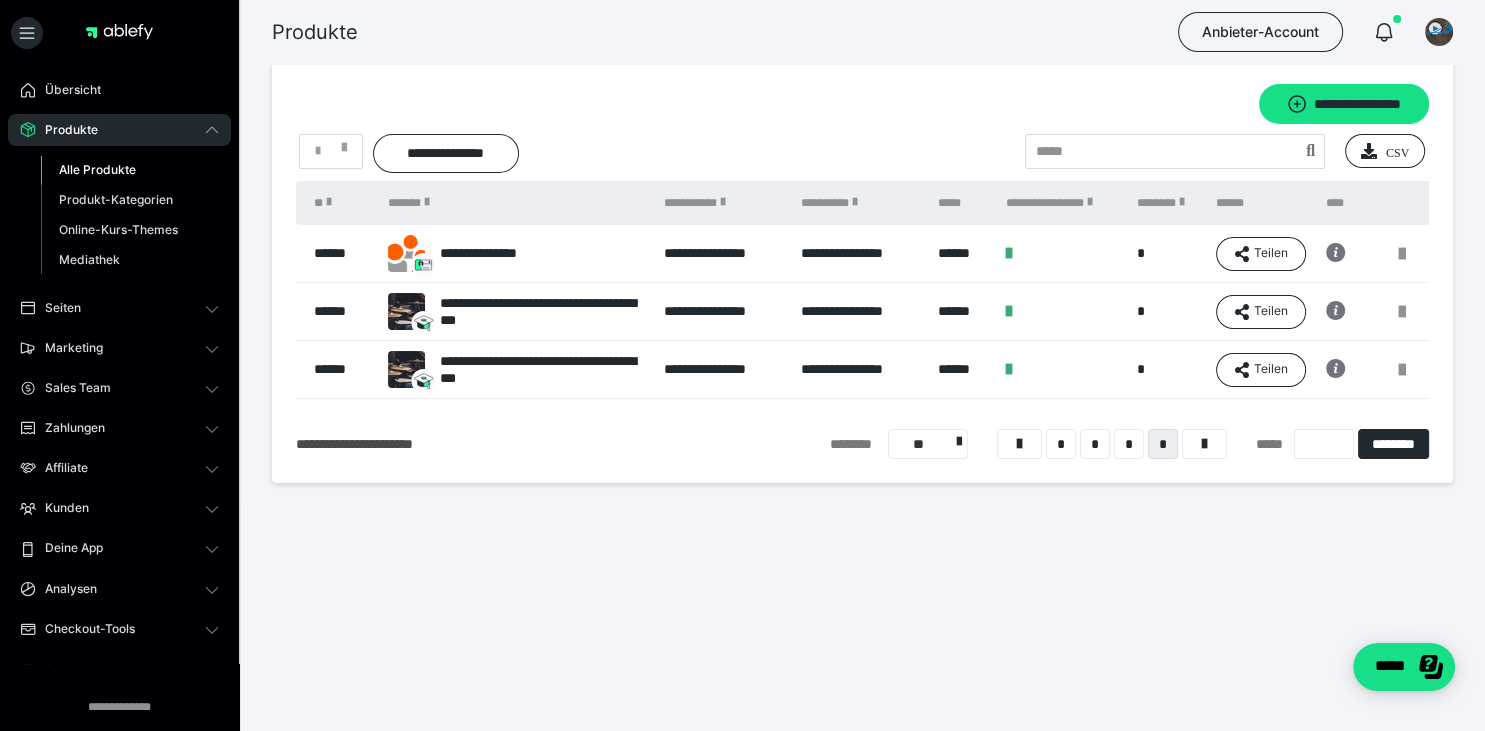 scroll, scrollTop: 0, scrollLeft: 0, axis: both 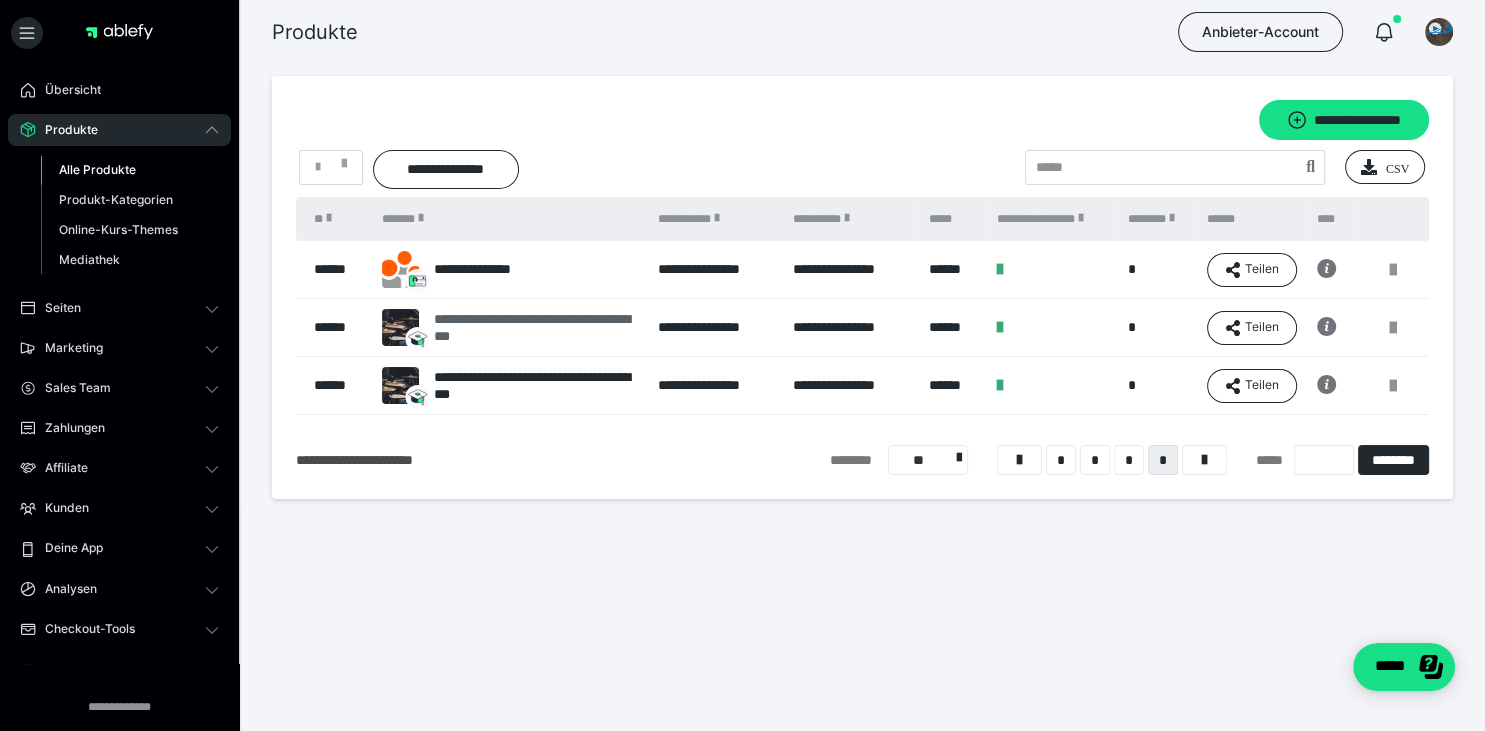 click on "**********" at bounding box center [536, 328] 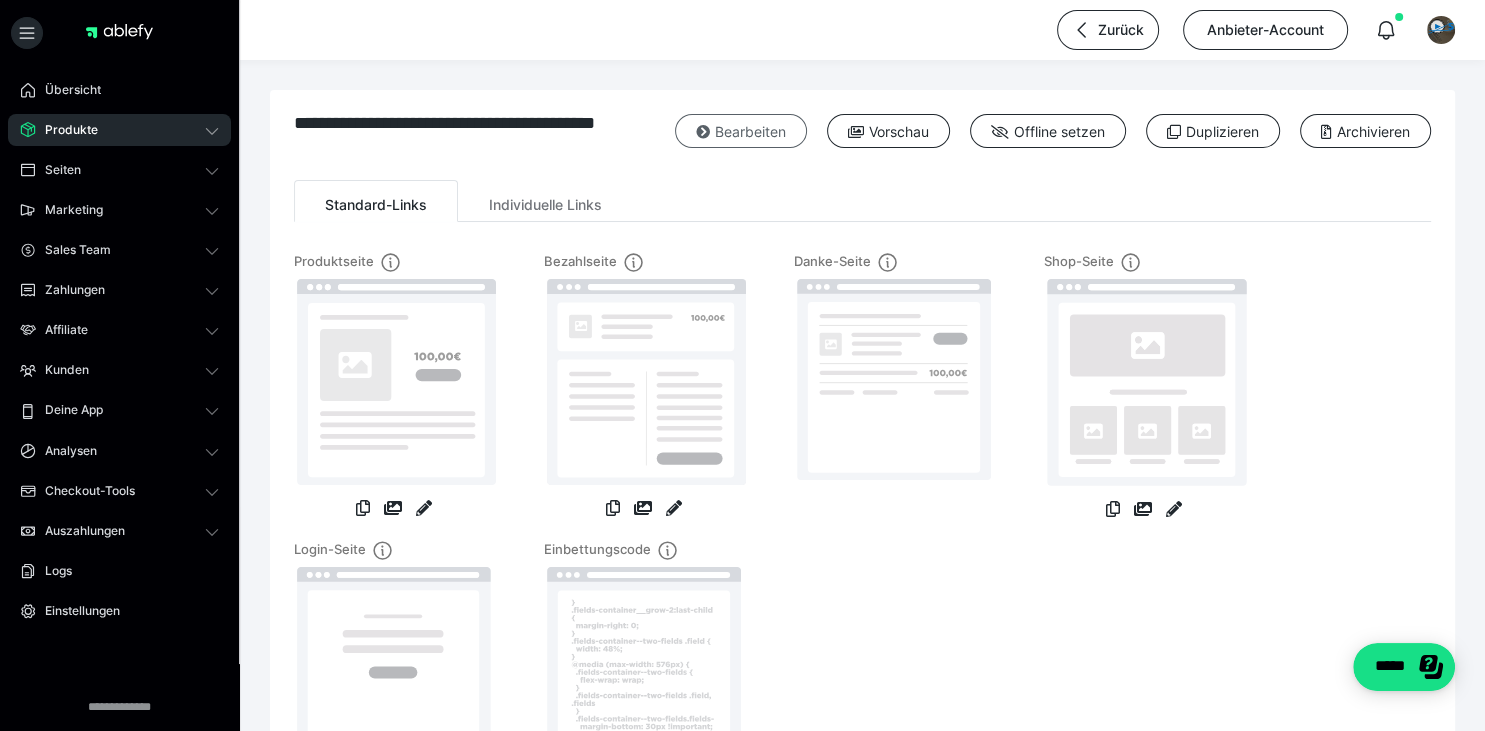 click at bounding box center (703, 132) 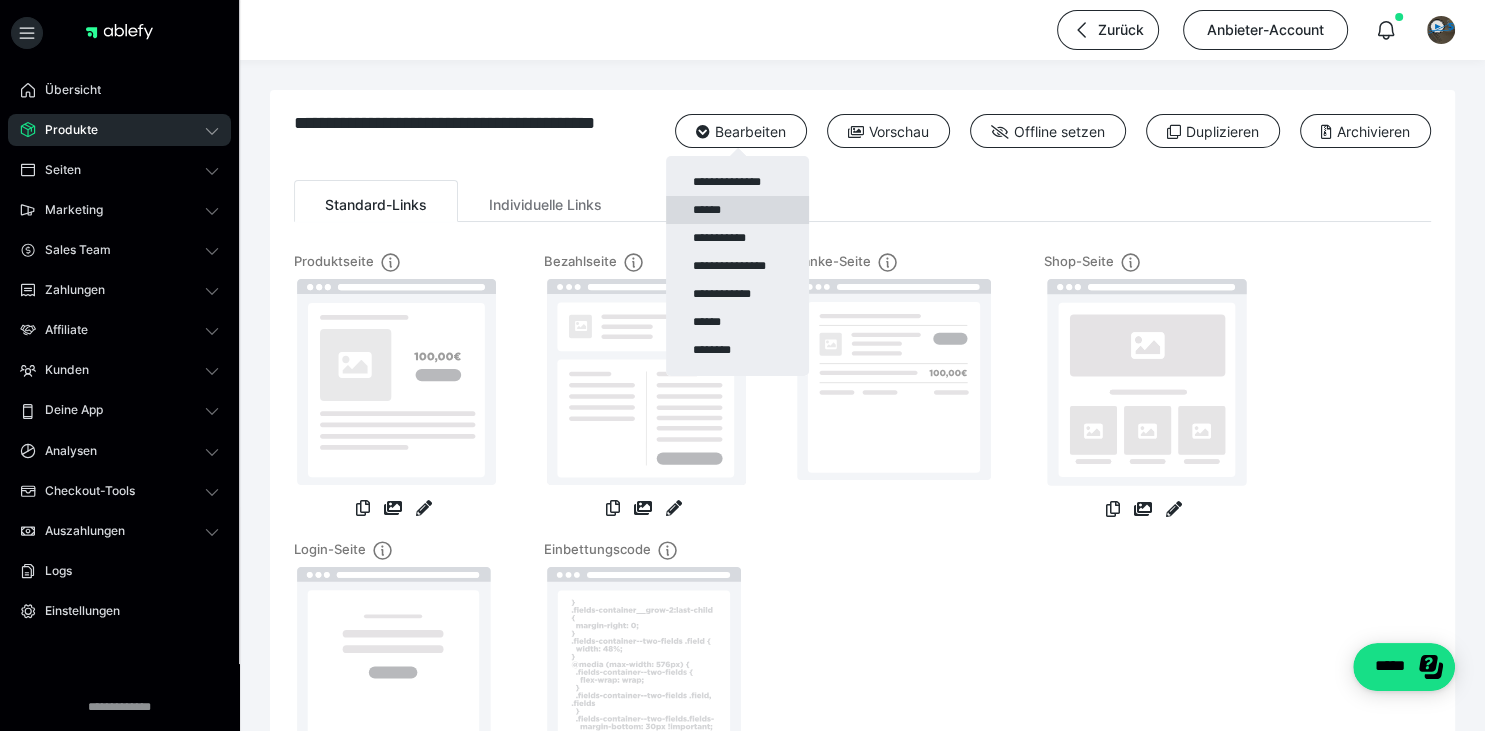 click on "******" at bounding box center [737, 210] 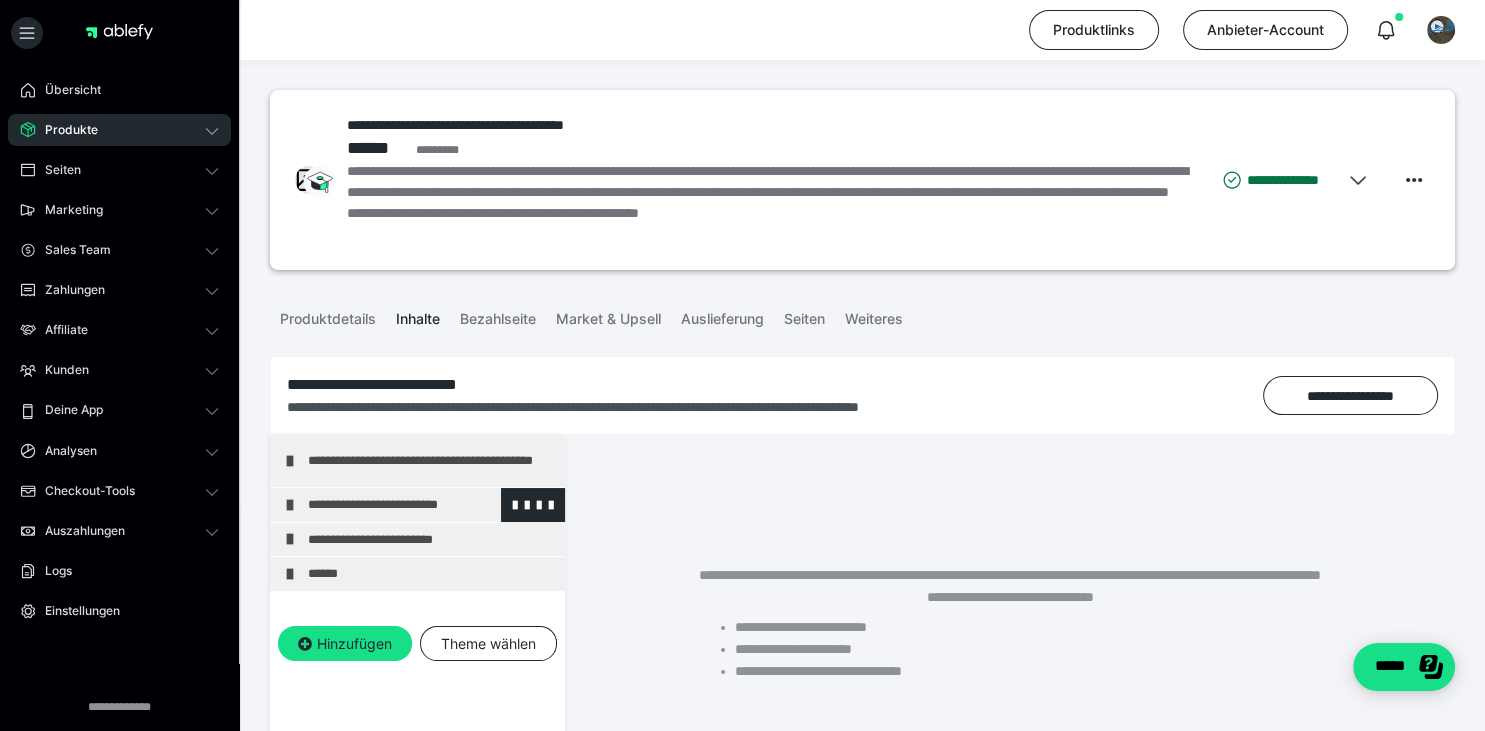 scroll, scrollTop: 132, scrollLeft: 0, axis: vertical 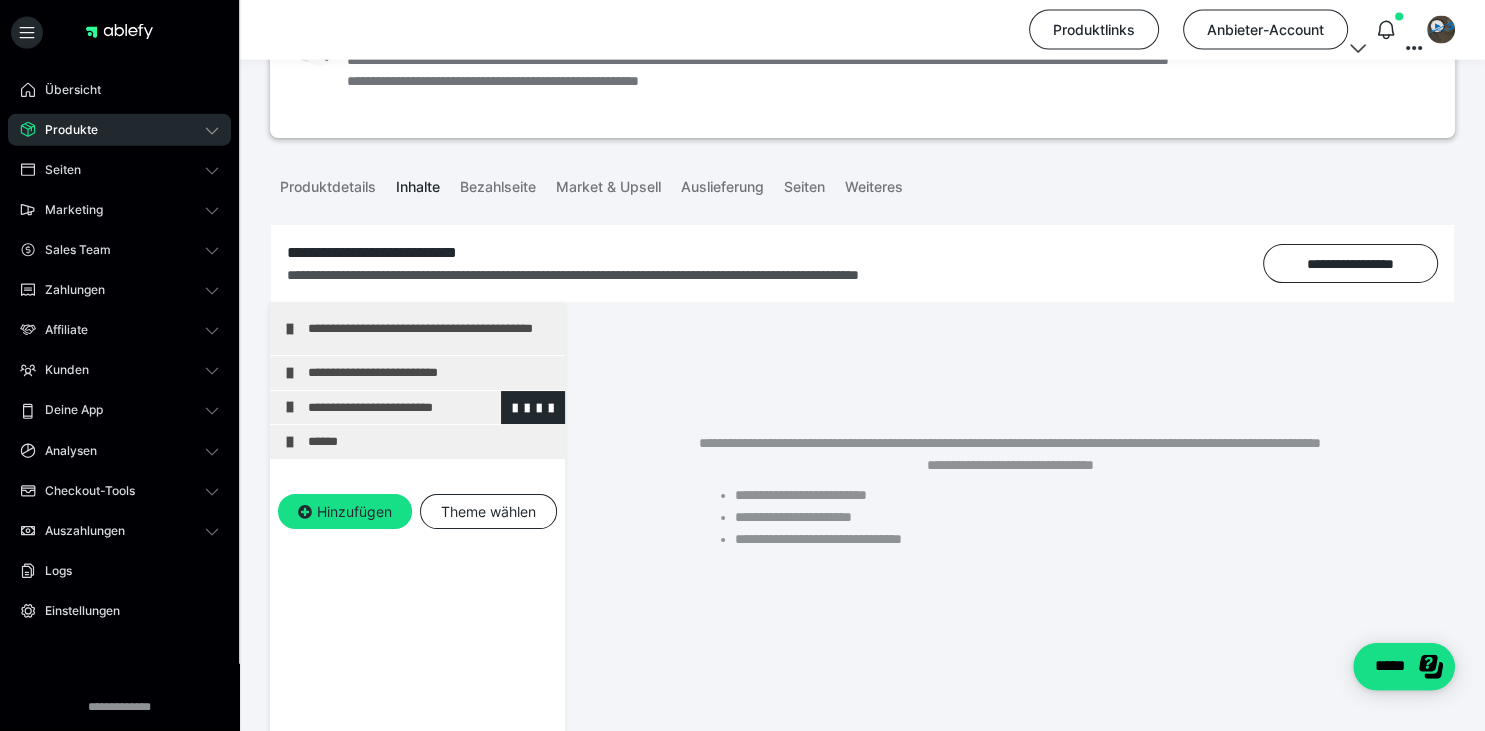 click at bounding box center [290, 407] 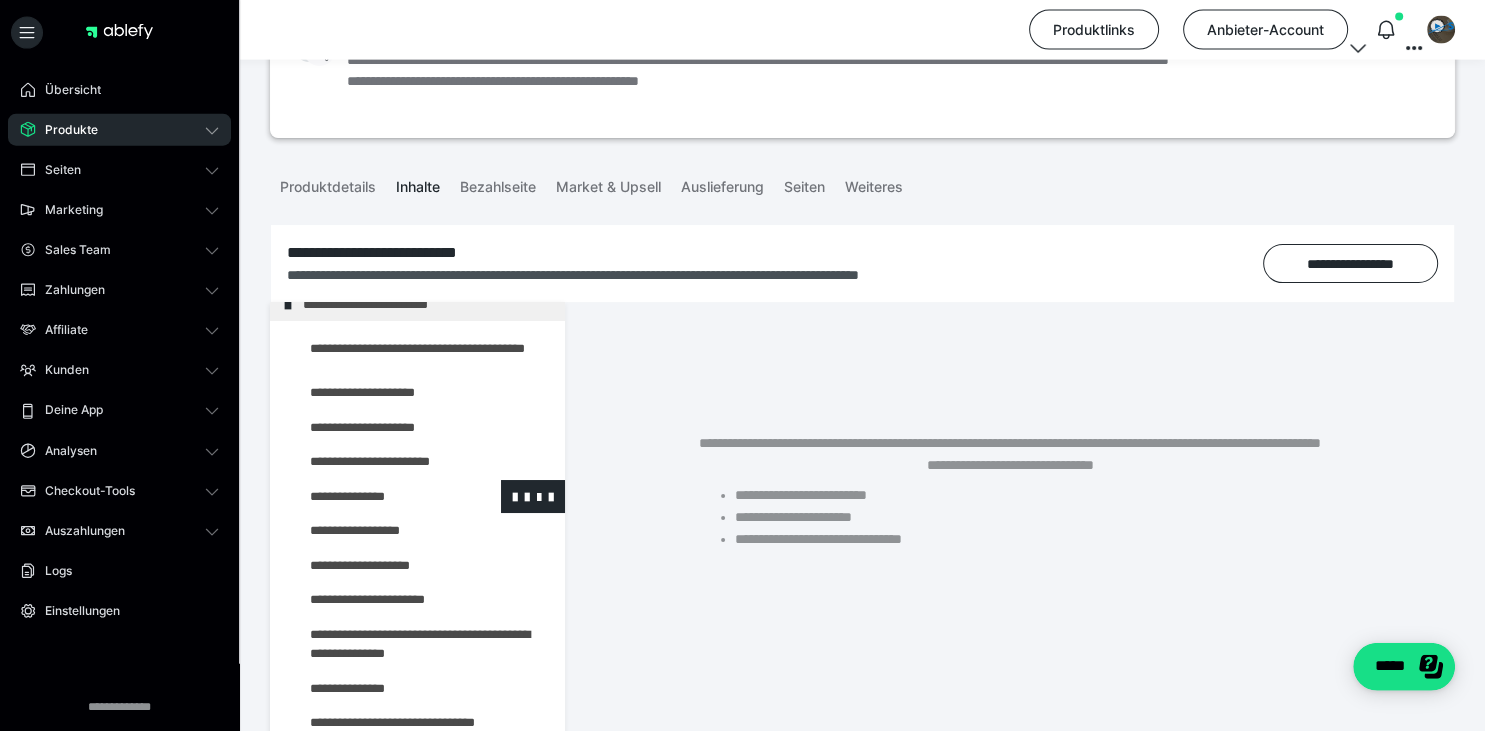 scroll, scrollTop: 149, scrollLeft: 0, axis: vertical 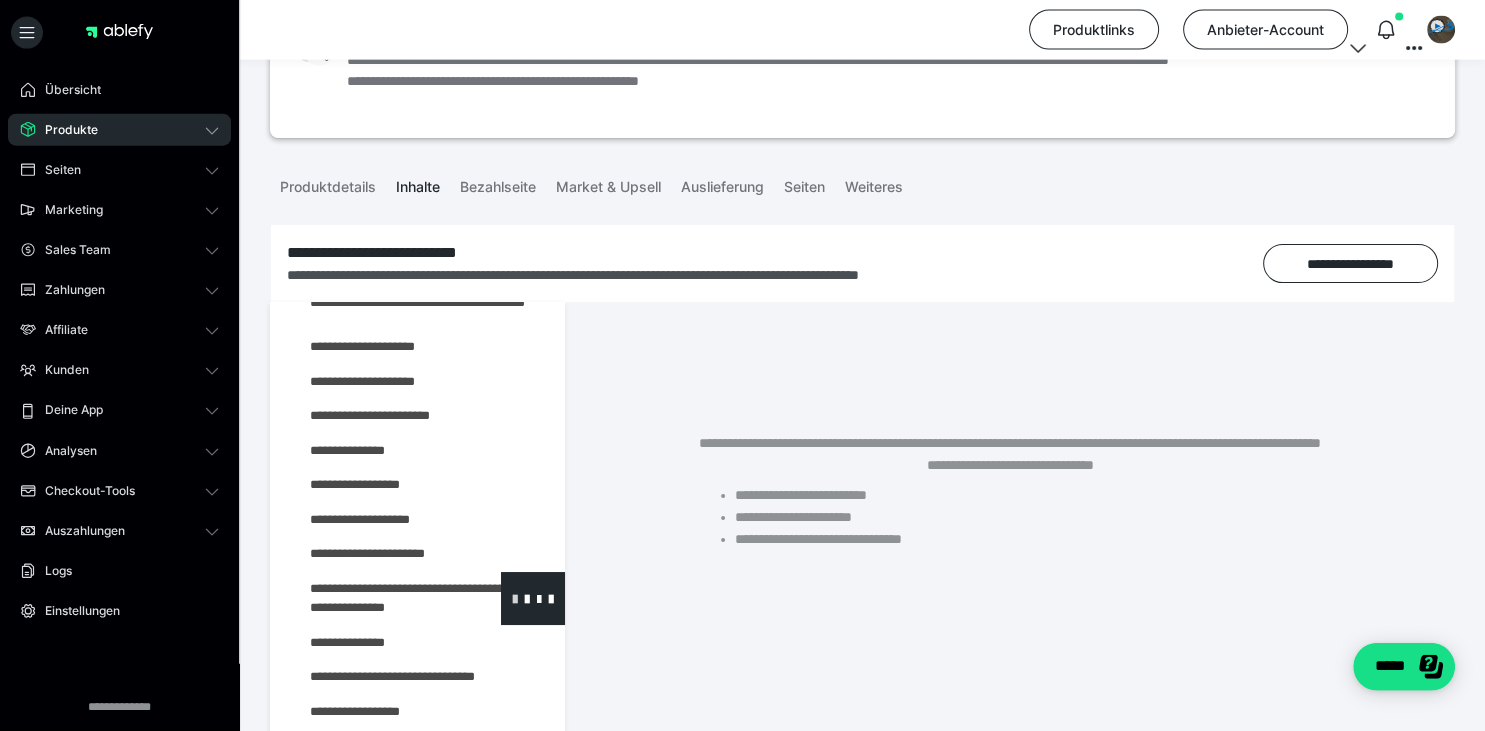 click at bounding box center [515, 598] 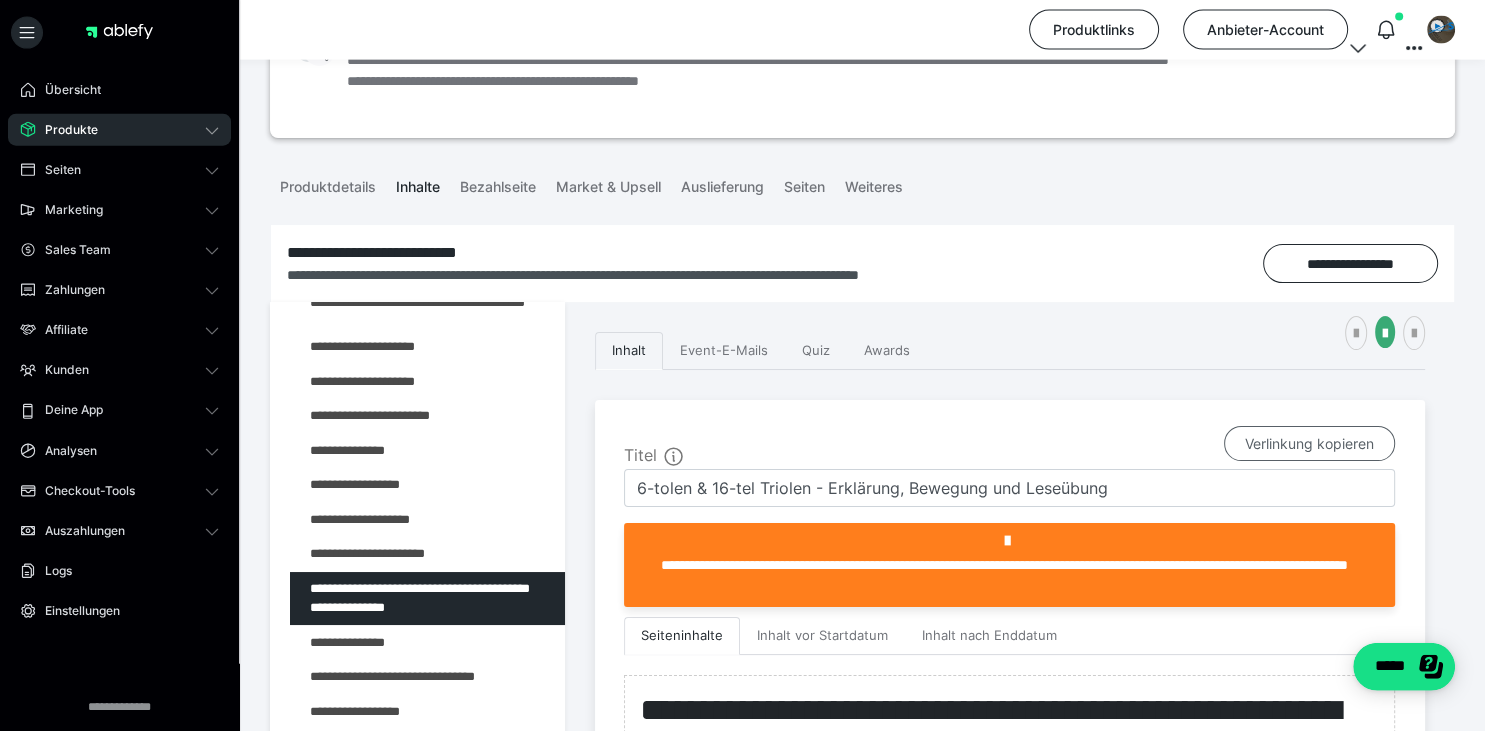 click on "Verlinkung kopieren" at bounding box center [1309, 444] 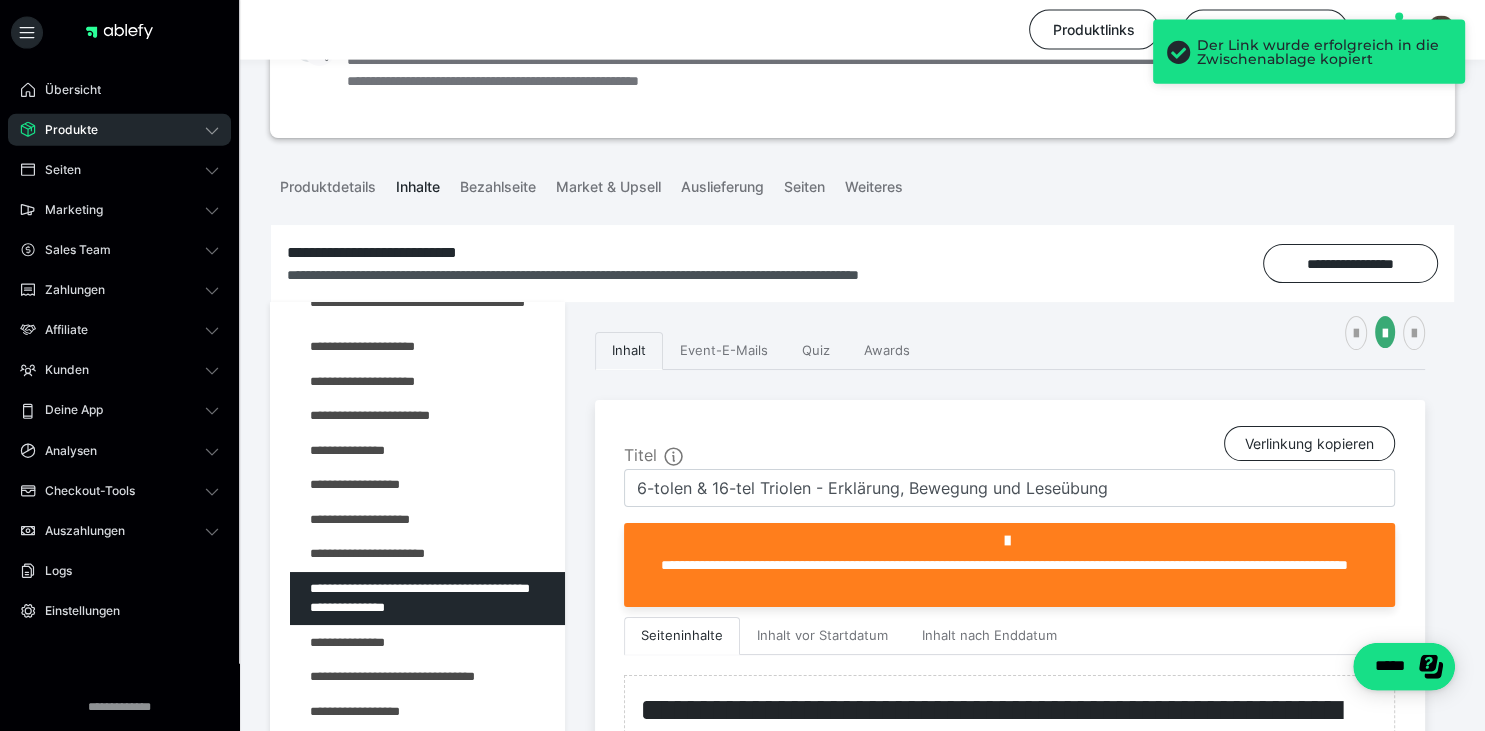 click on "Produktdetails Inhalte Bezahlseite Market & Upsell Auslieferung Seiten Weiteres" at bounding box center [862, 185] 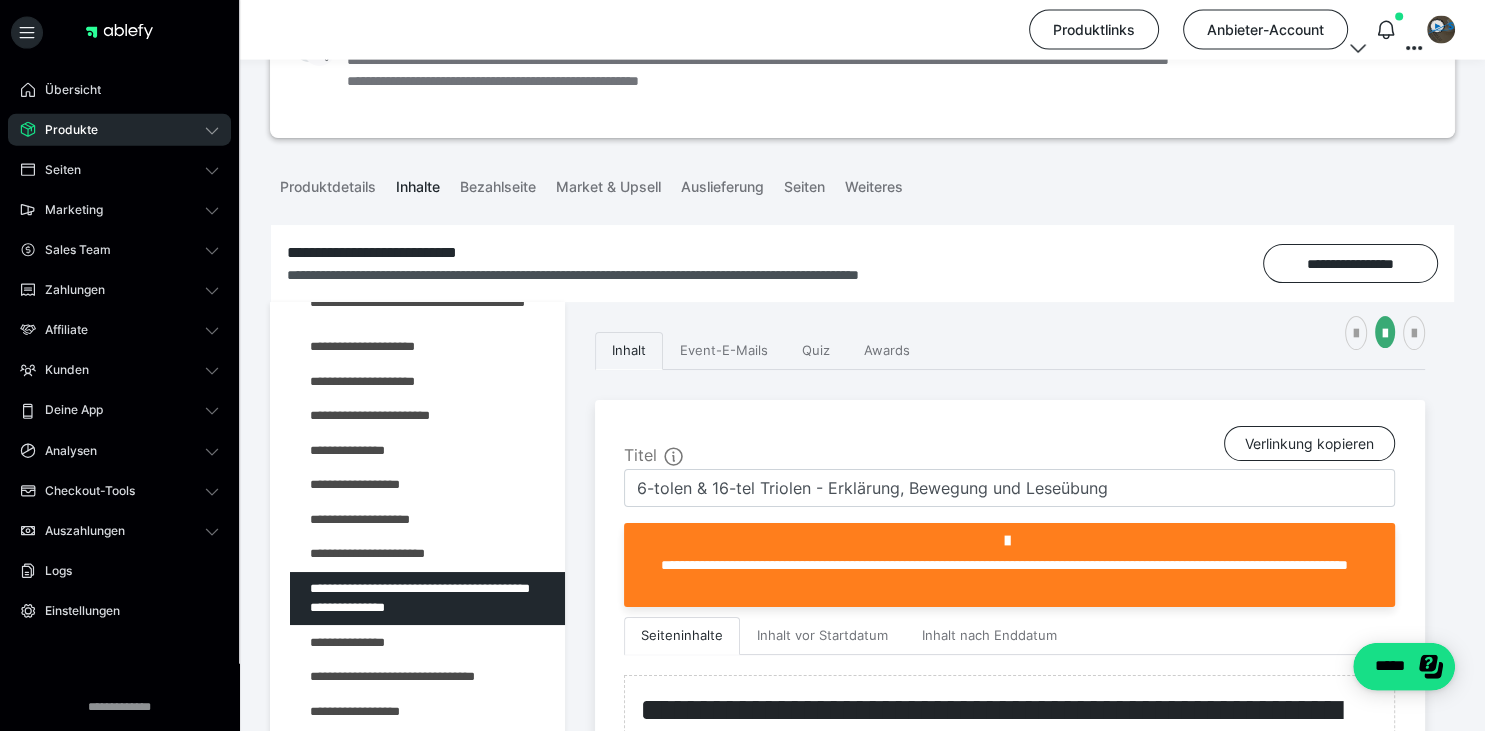 click at bounding box center [1441, 30] 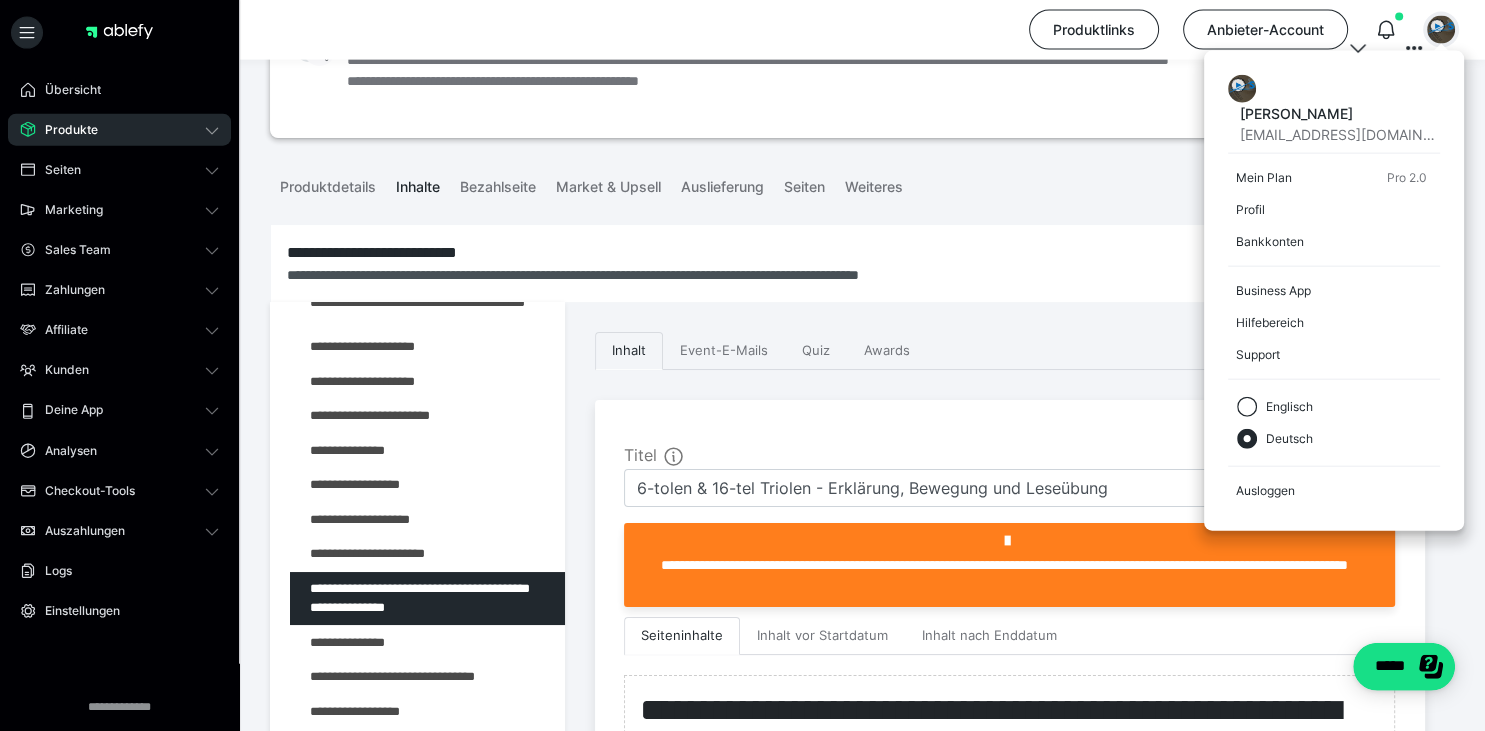 click 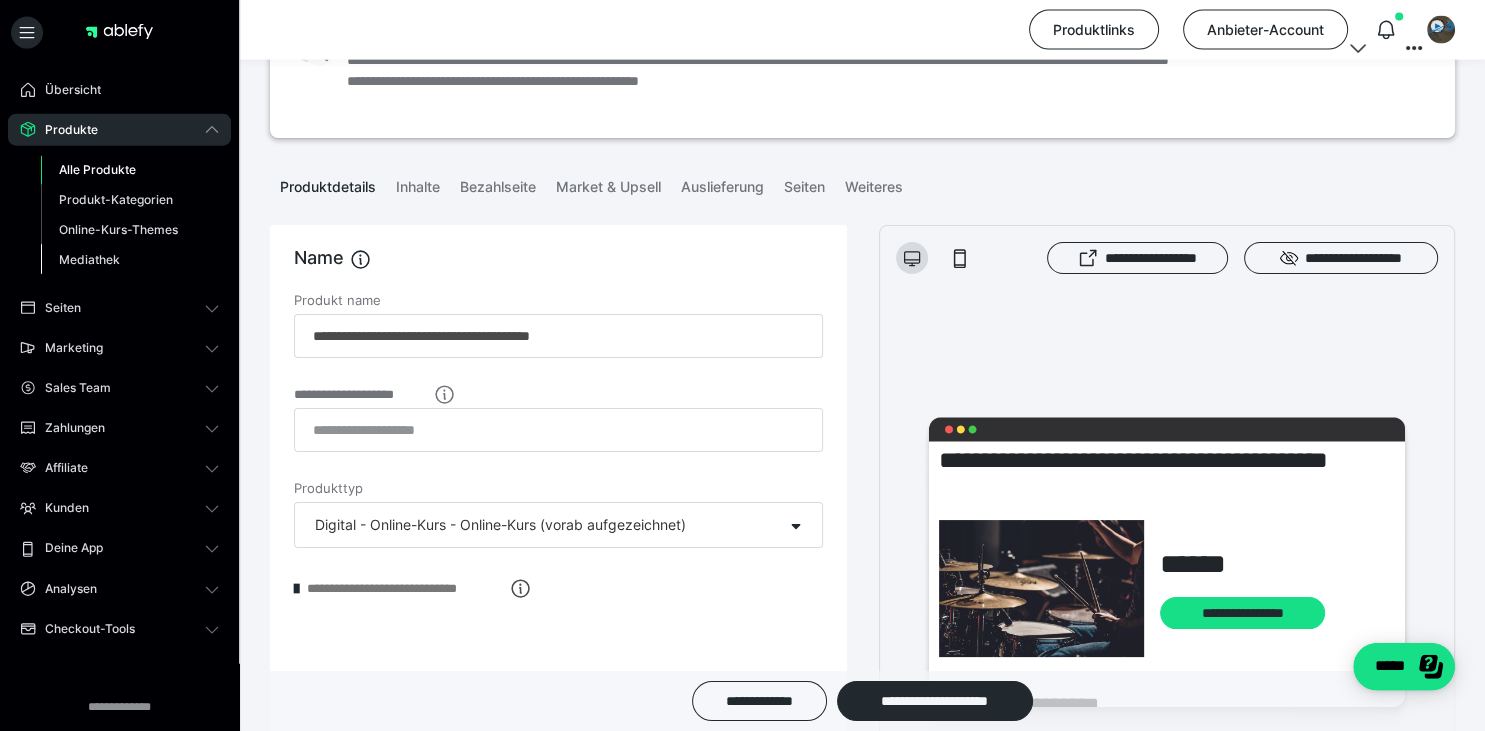 click on "Mediathek" at bounding box center [89, 259] 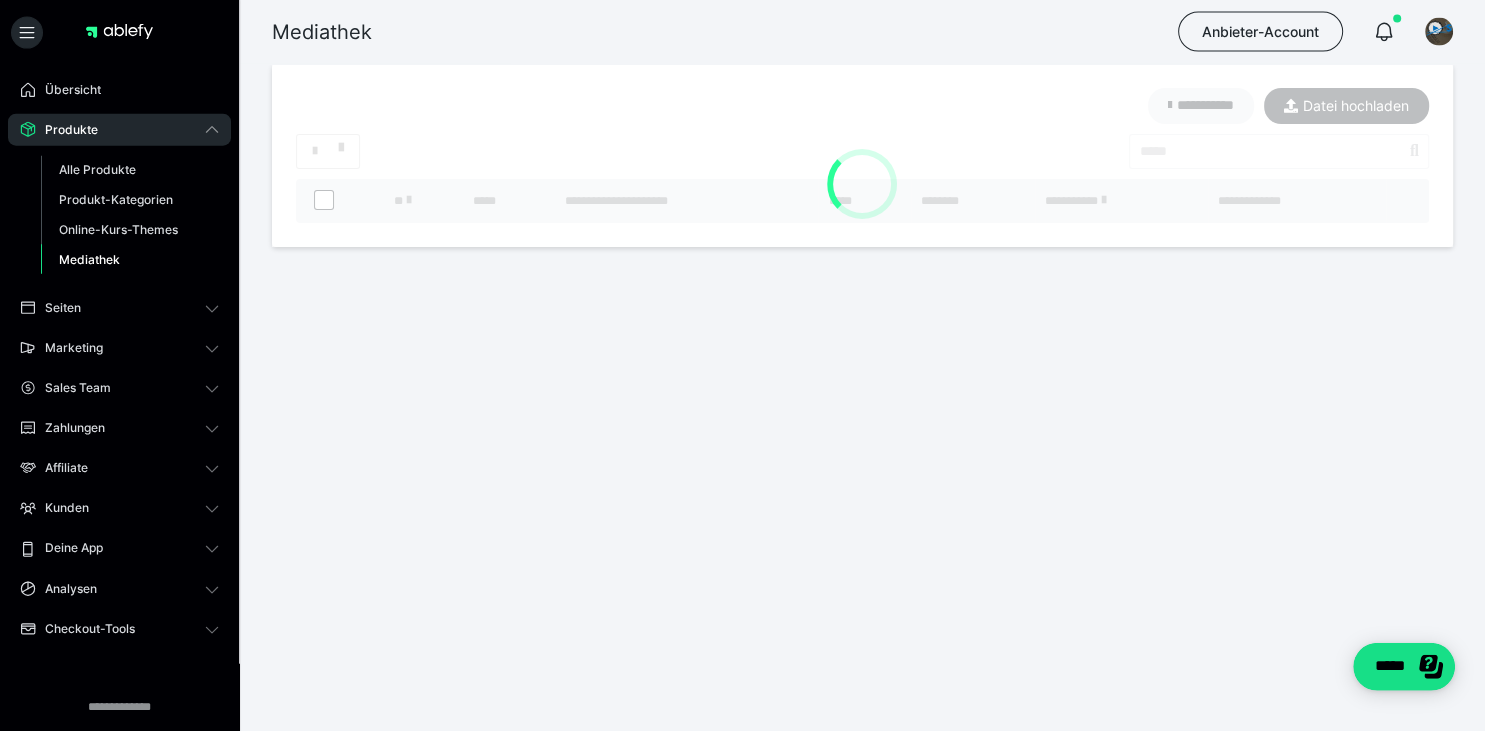 scroll, scrollTop: 0, scrollLeft: 0, axis: both 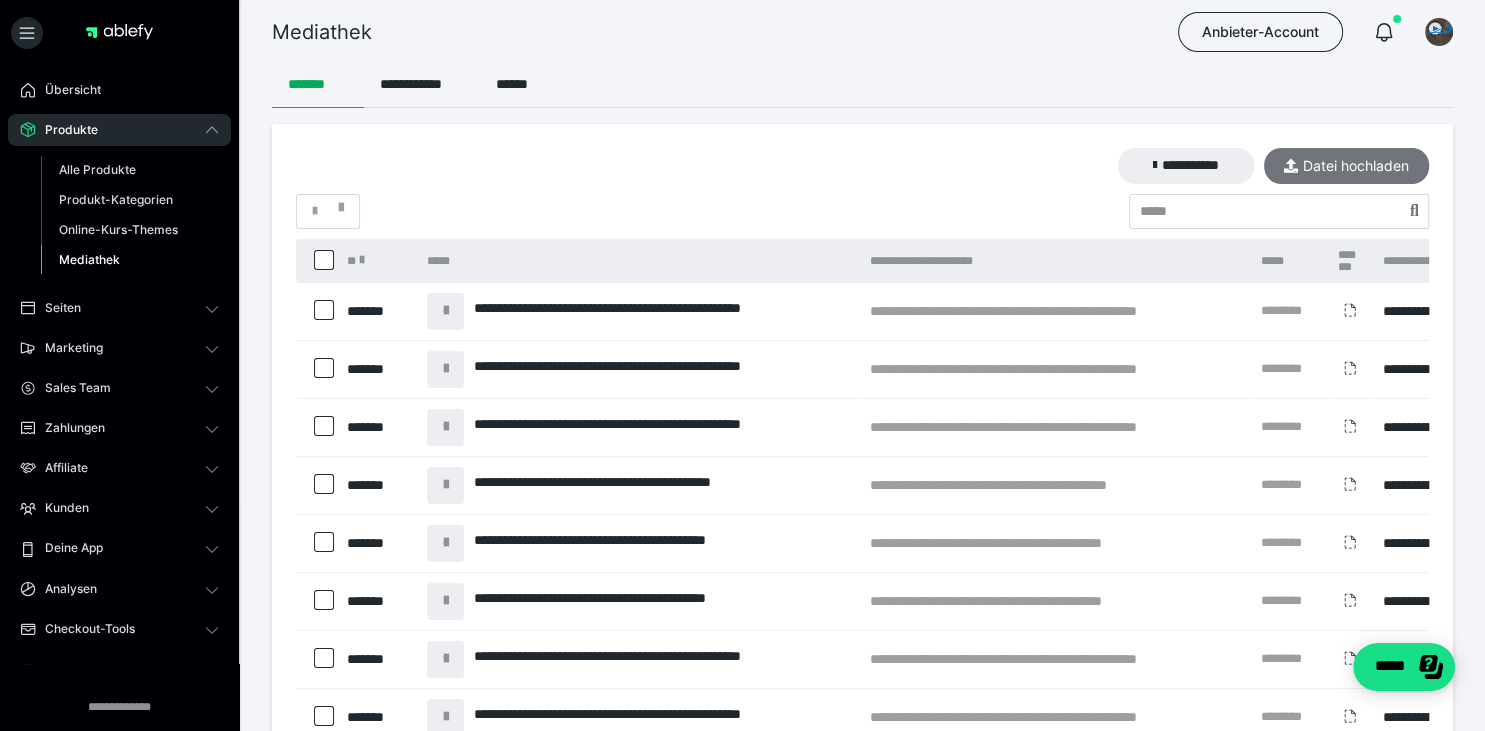 click on "Datei hochladen" at bounding box center (1346, 166) 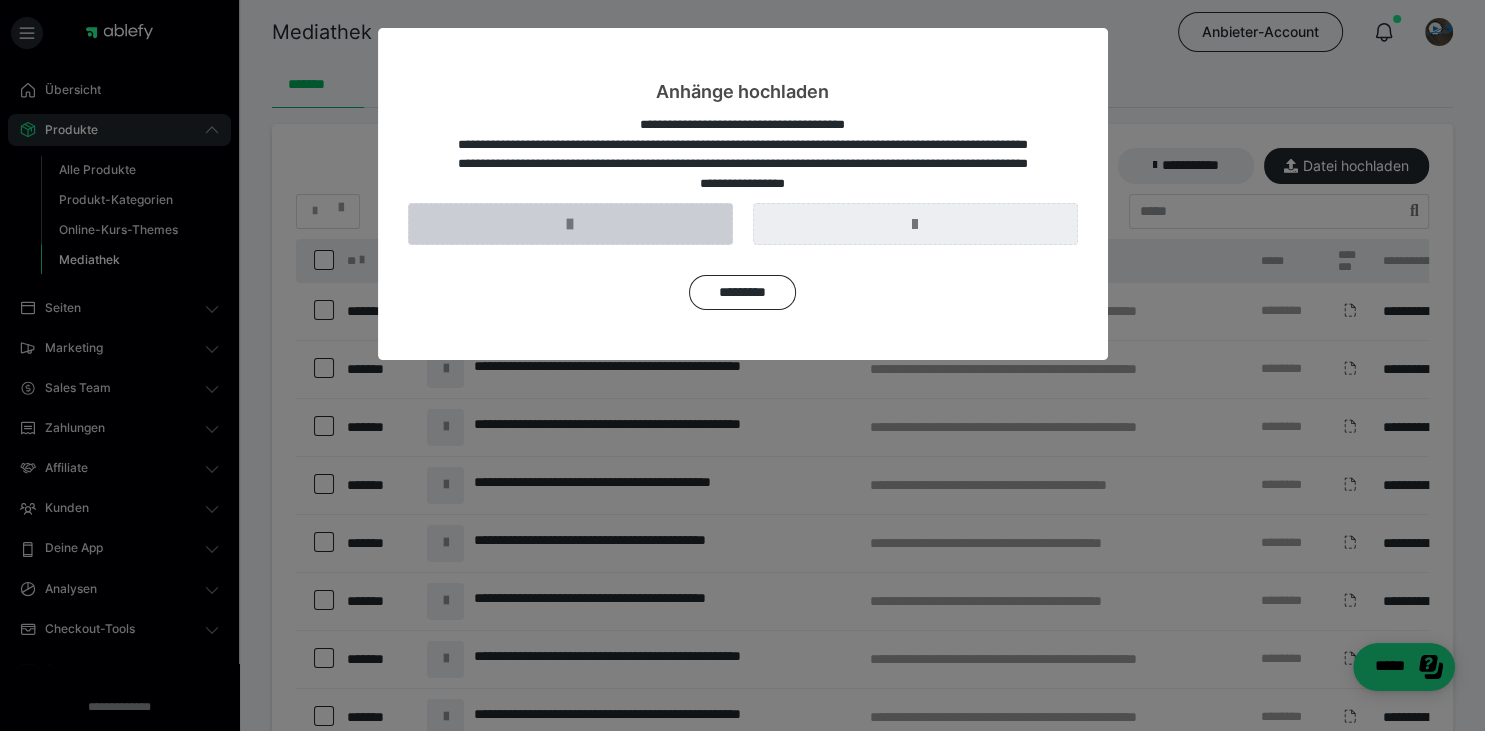click at bounding box center [570, 224] 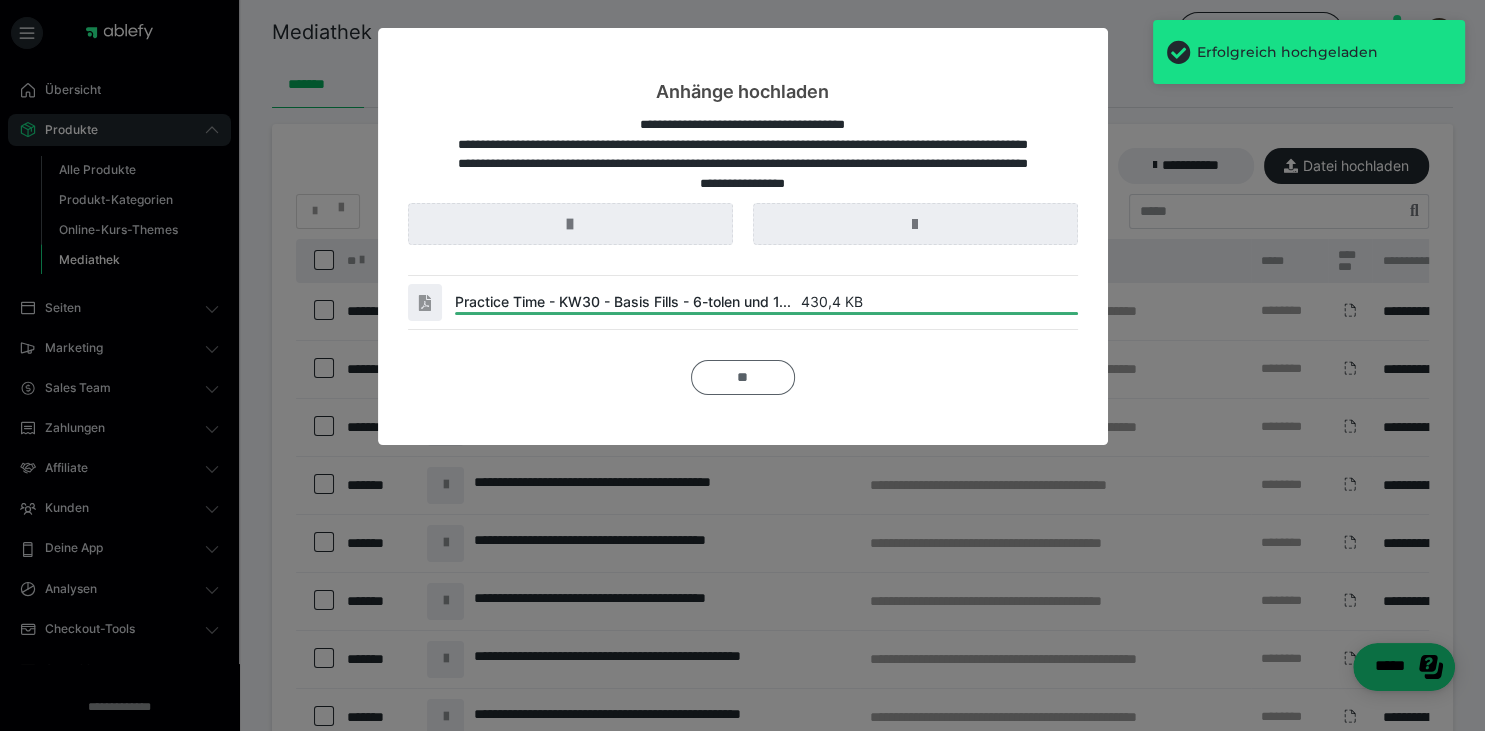 click on "**" at bounding box center [743, 377] 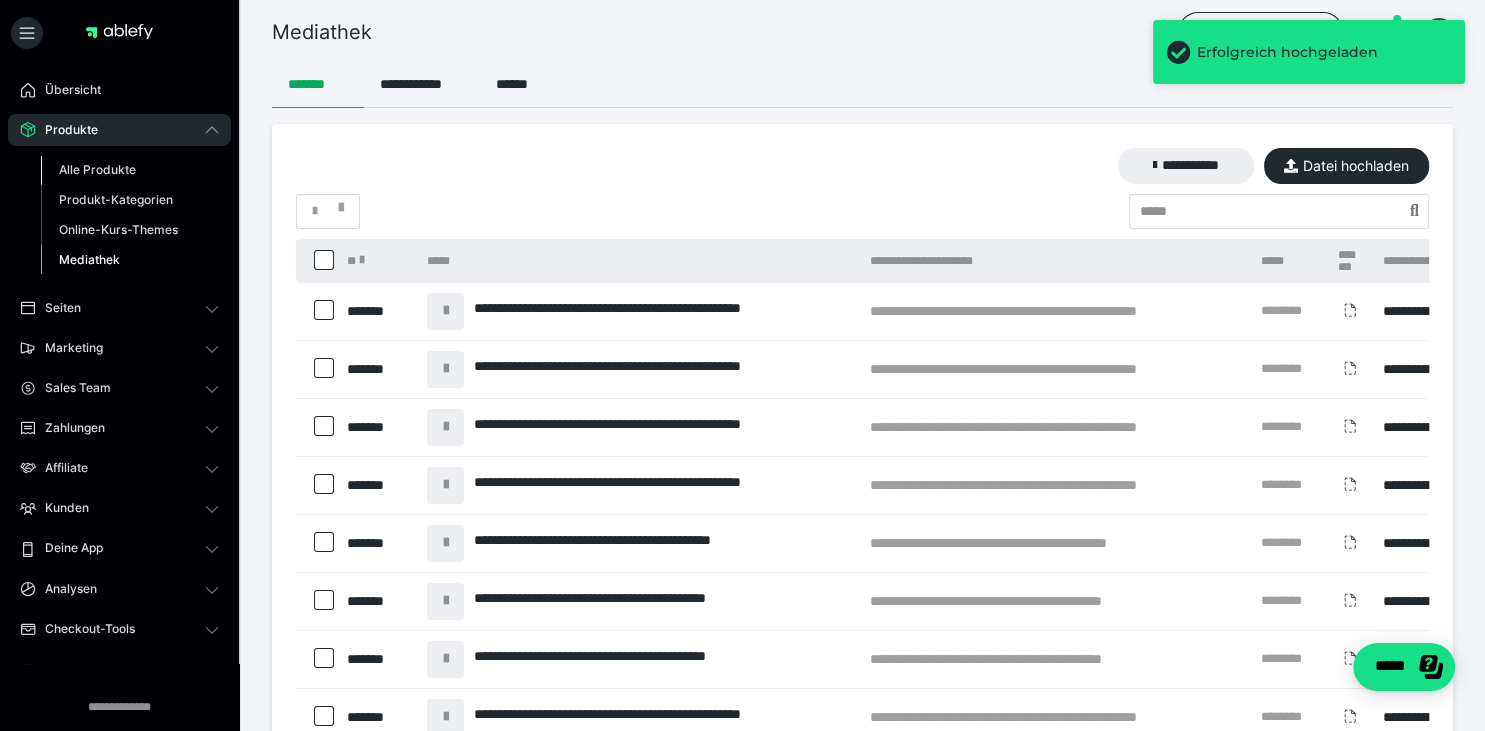 click on "Alle Produkte" at bounding box center [97, 169] 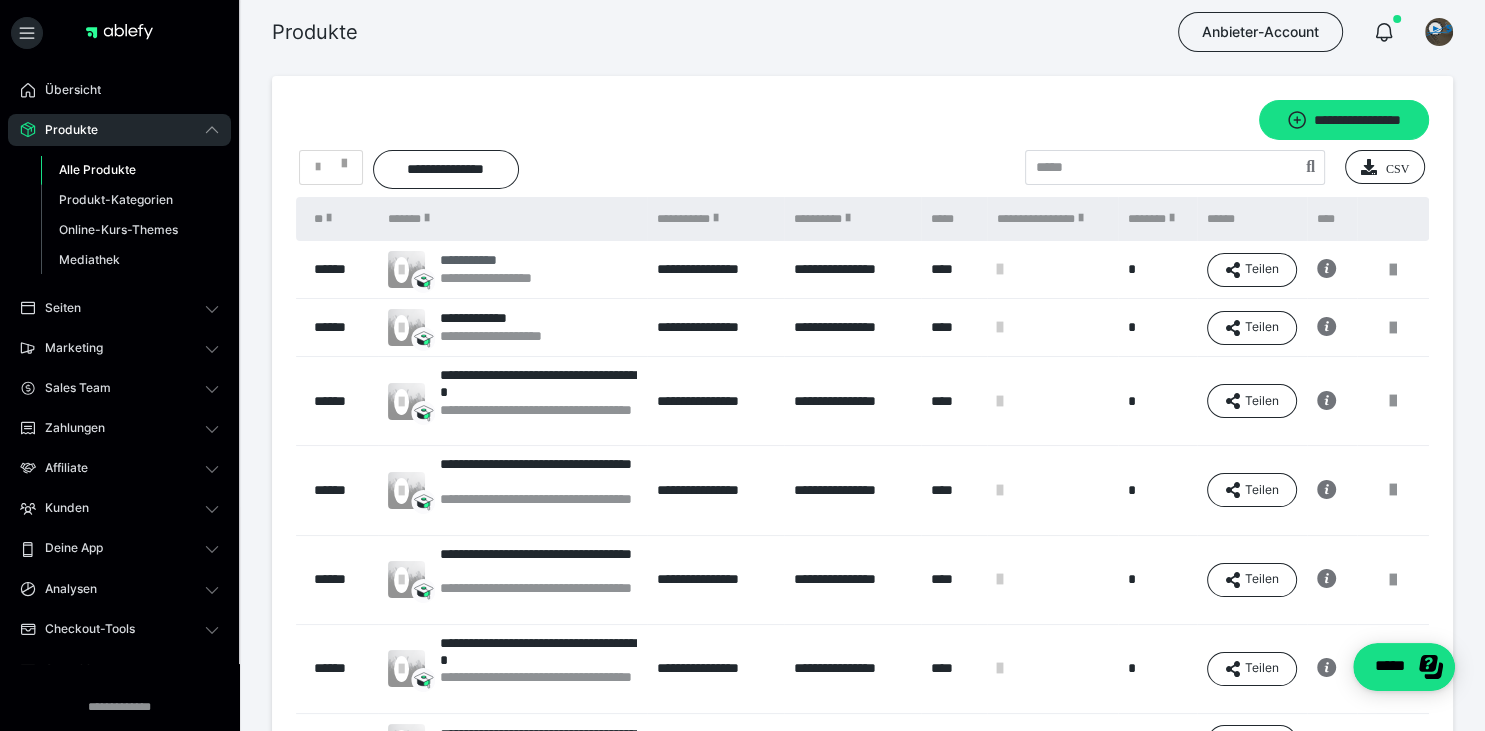 click on "**********" at bounding box center (494, 260) 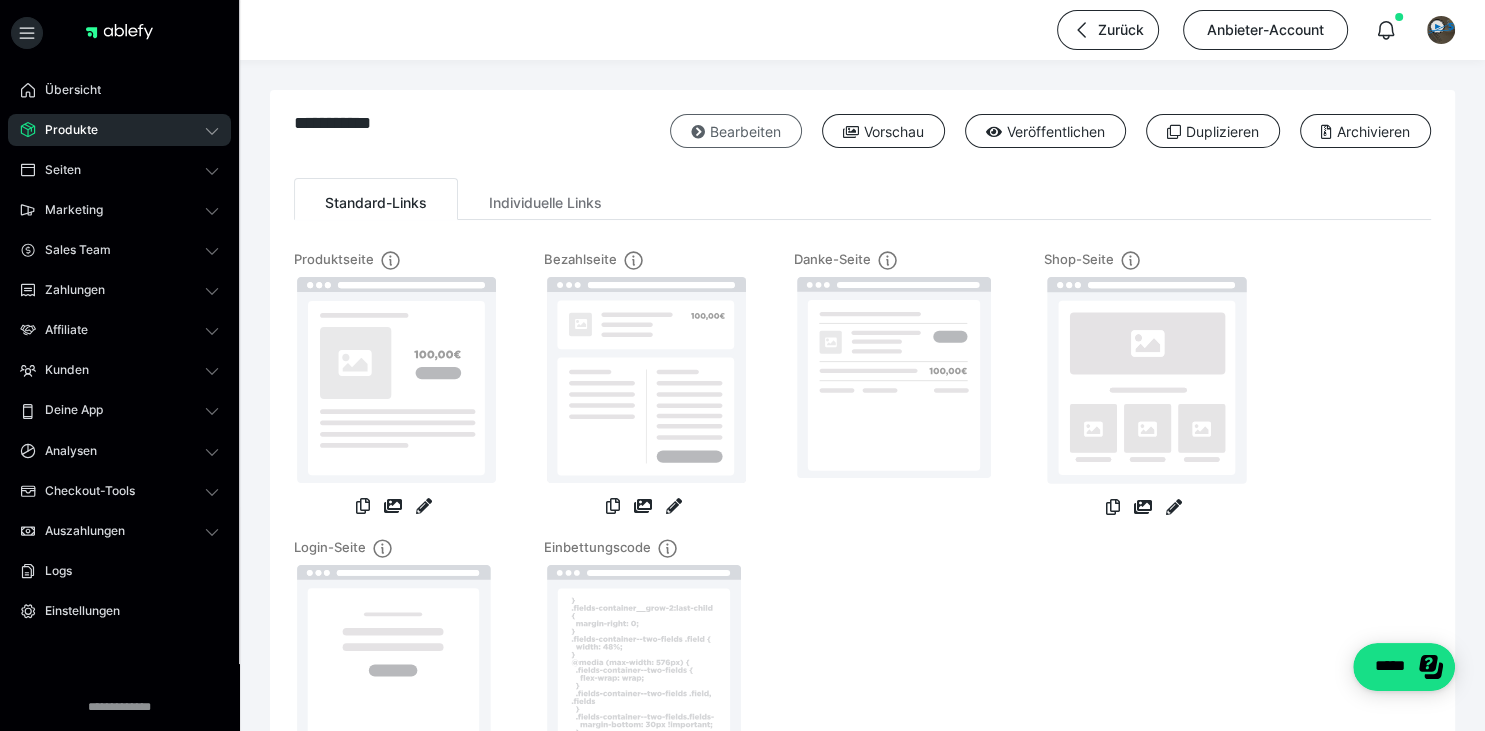 click at bounding box center (698, 132) 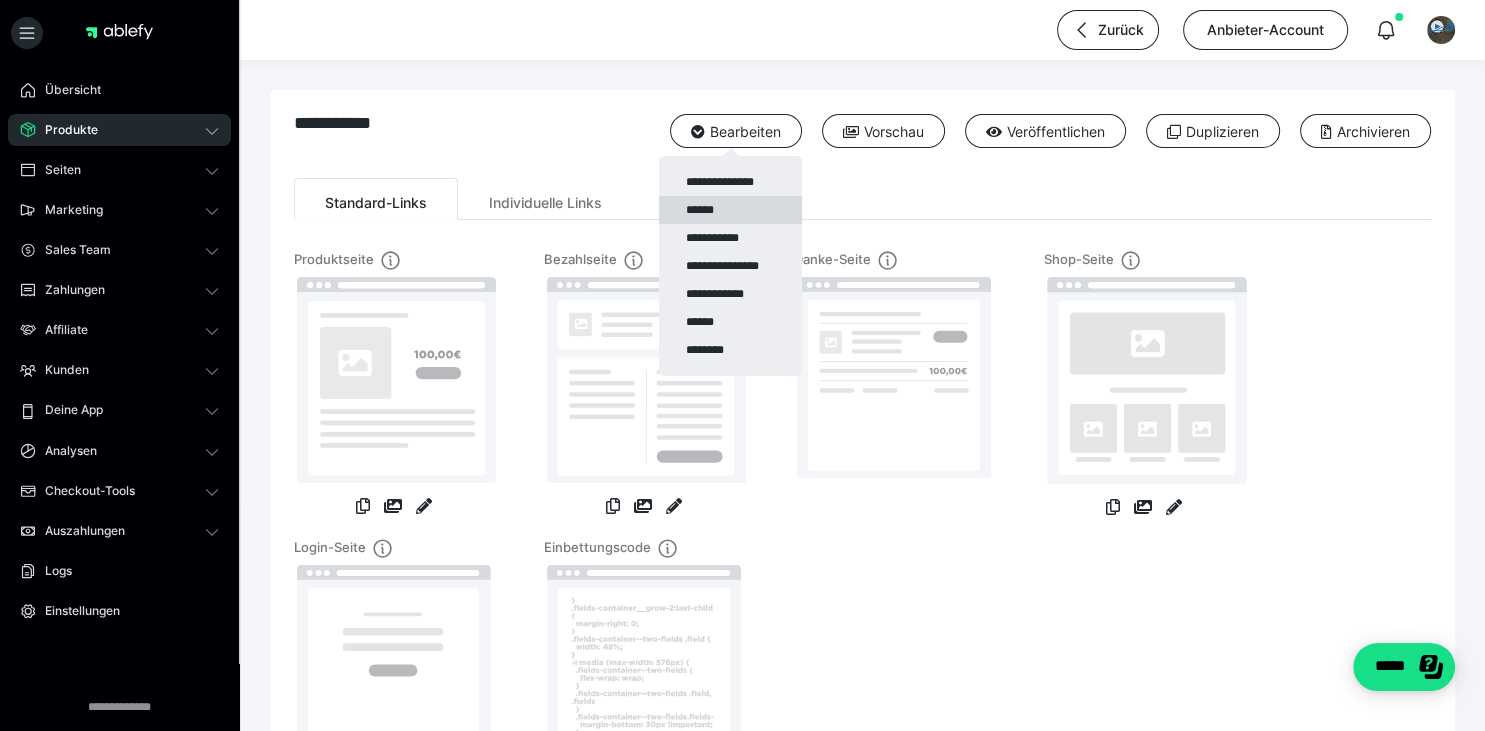 click on "******" at bounding box center [730, 210] 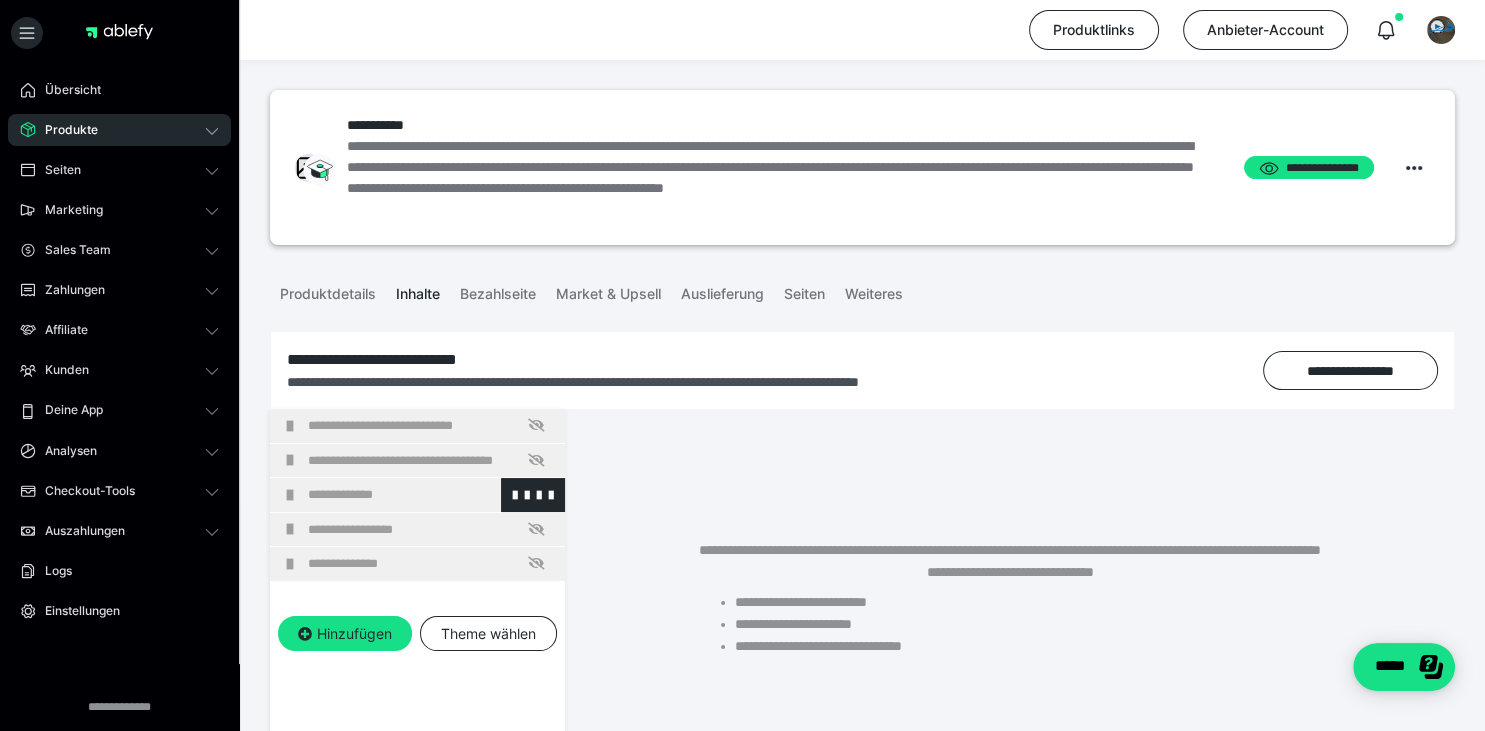 scroll, scrollTop: 48, scrollLeft: 0, axis: vertical 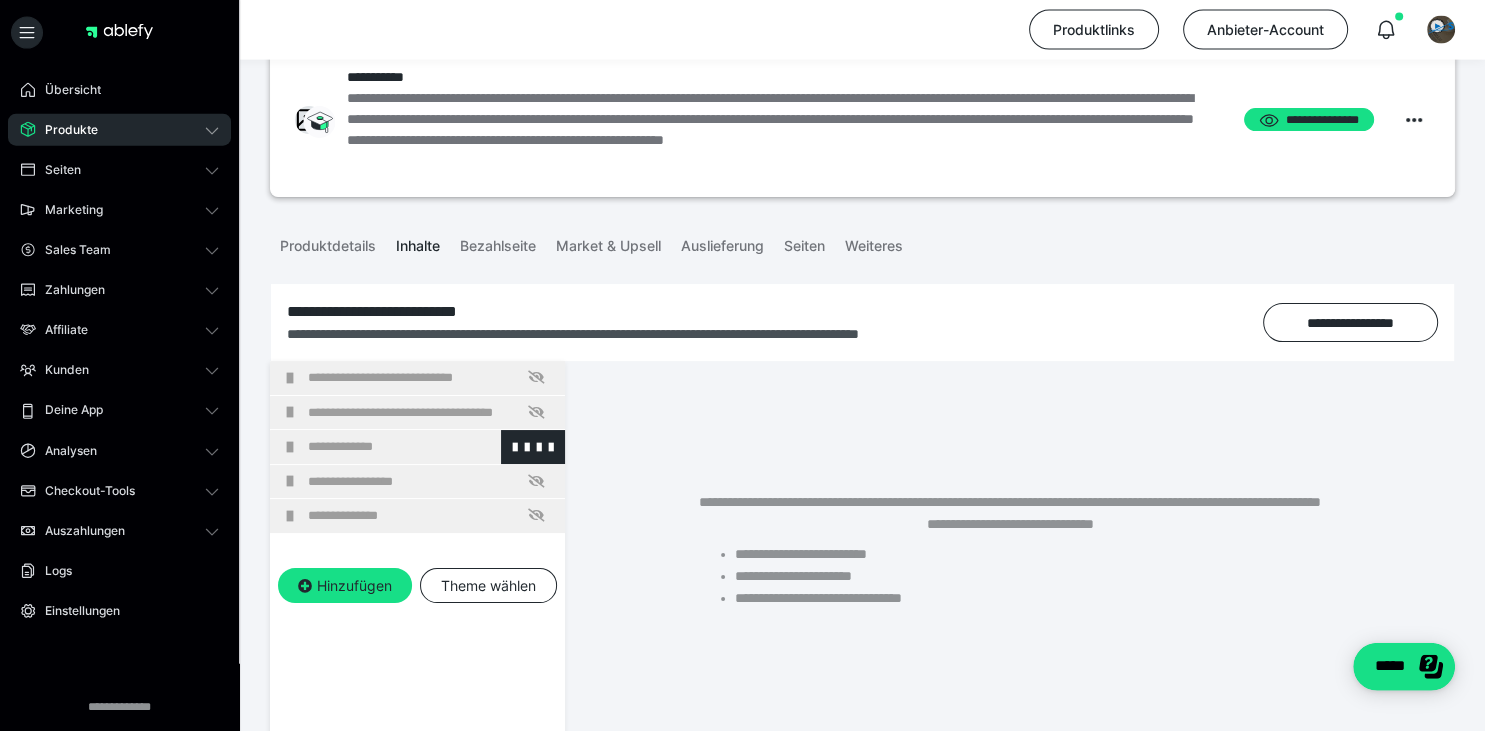 click at bounding box center (290, 447) 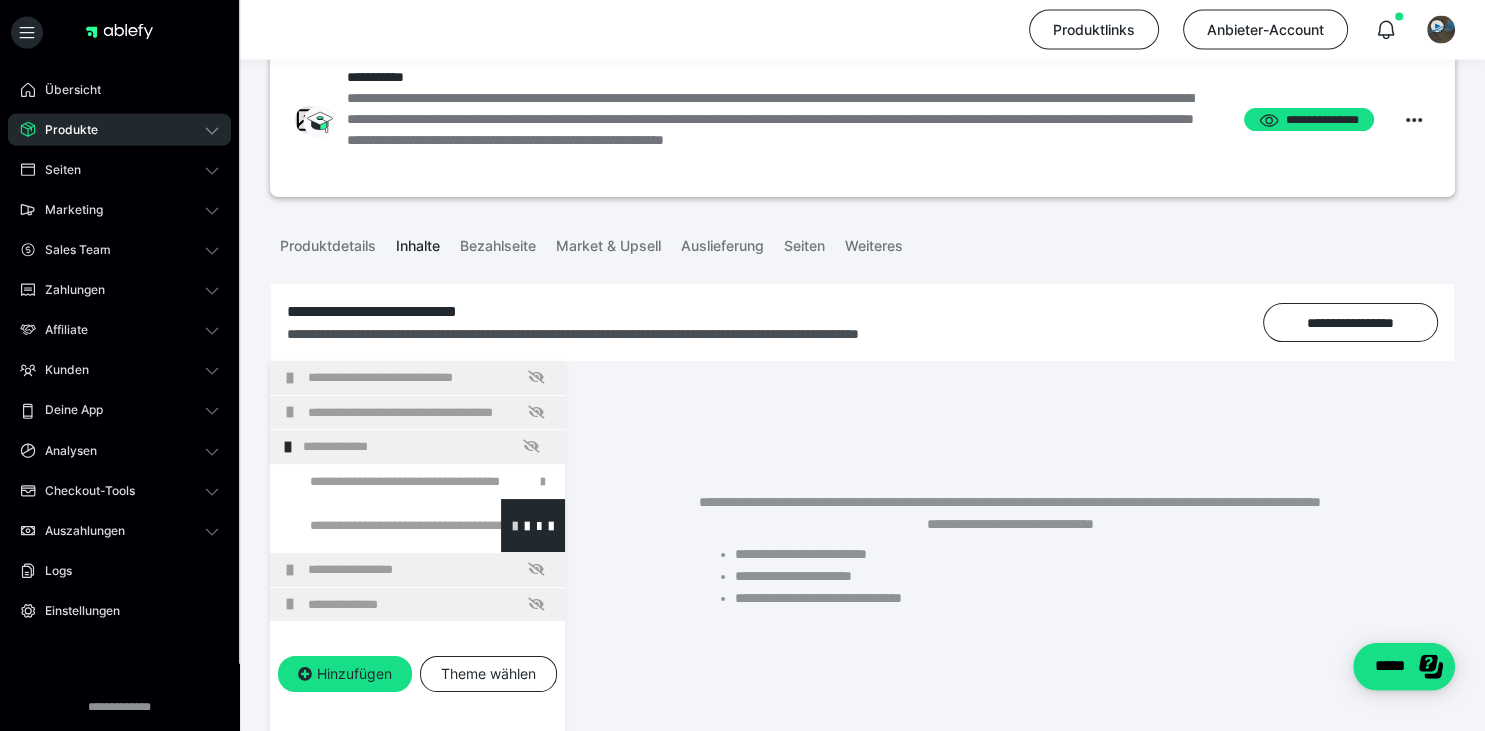 click at bounding box center (515, 525) 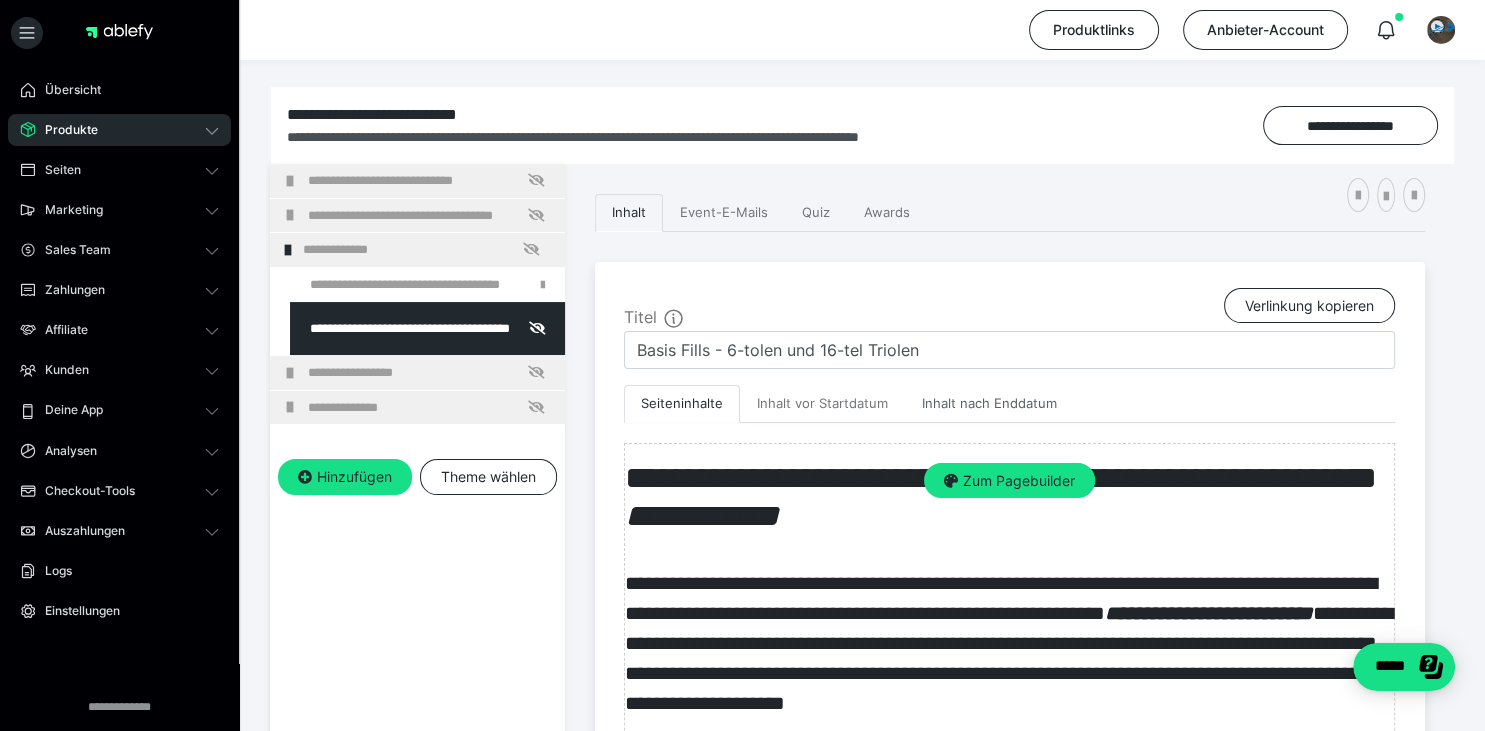 scroll, scrollTop: 244, scrollLeft: 0, axis: vertical 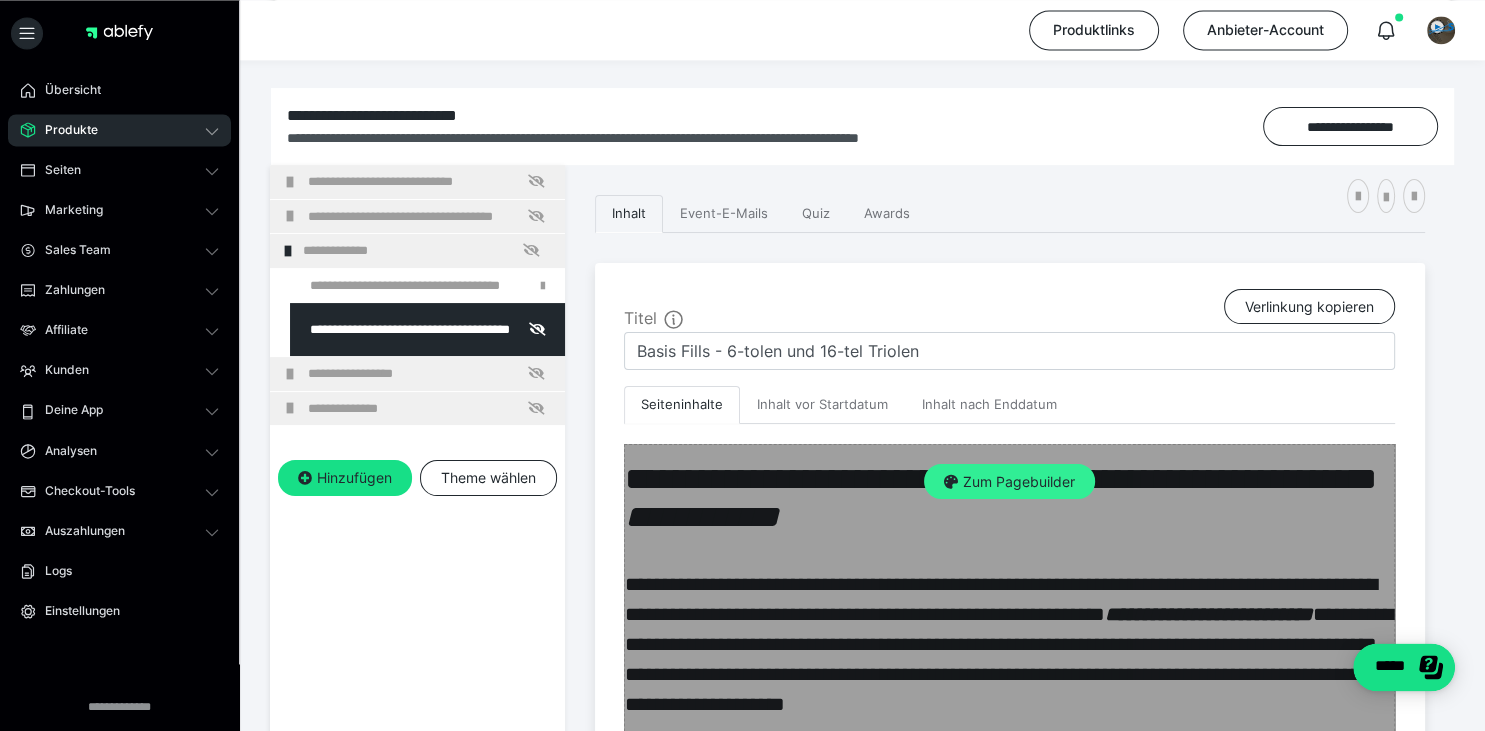 click on "Zum Pagebuilder" at bounding box center [1009, 482] 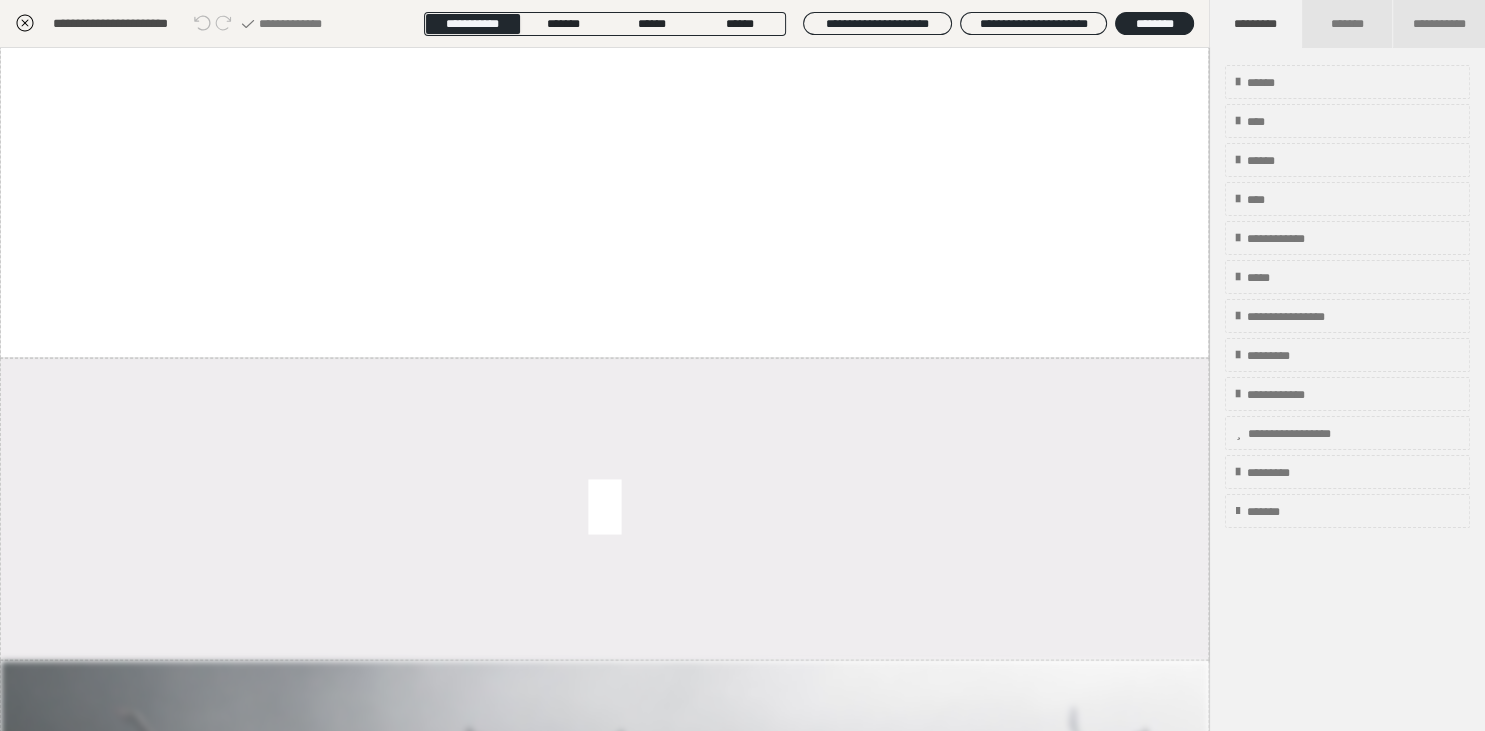 scroll, scrollTop: 867, scrollLeft: 0, axis: vertical 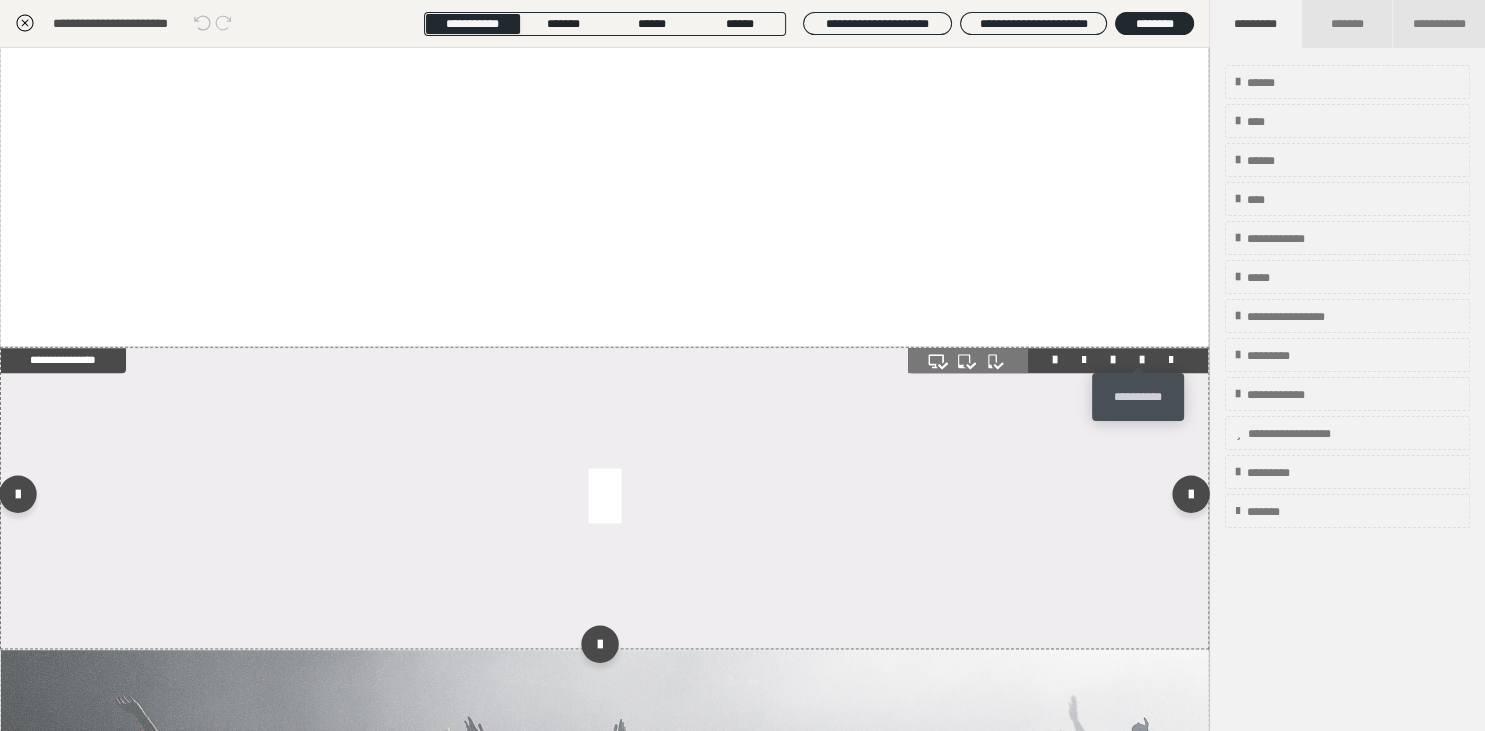 click at bounding box center (1142, 360) 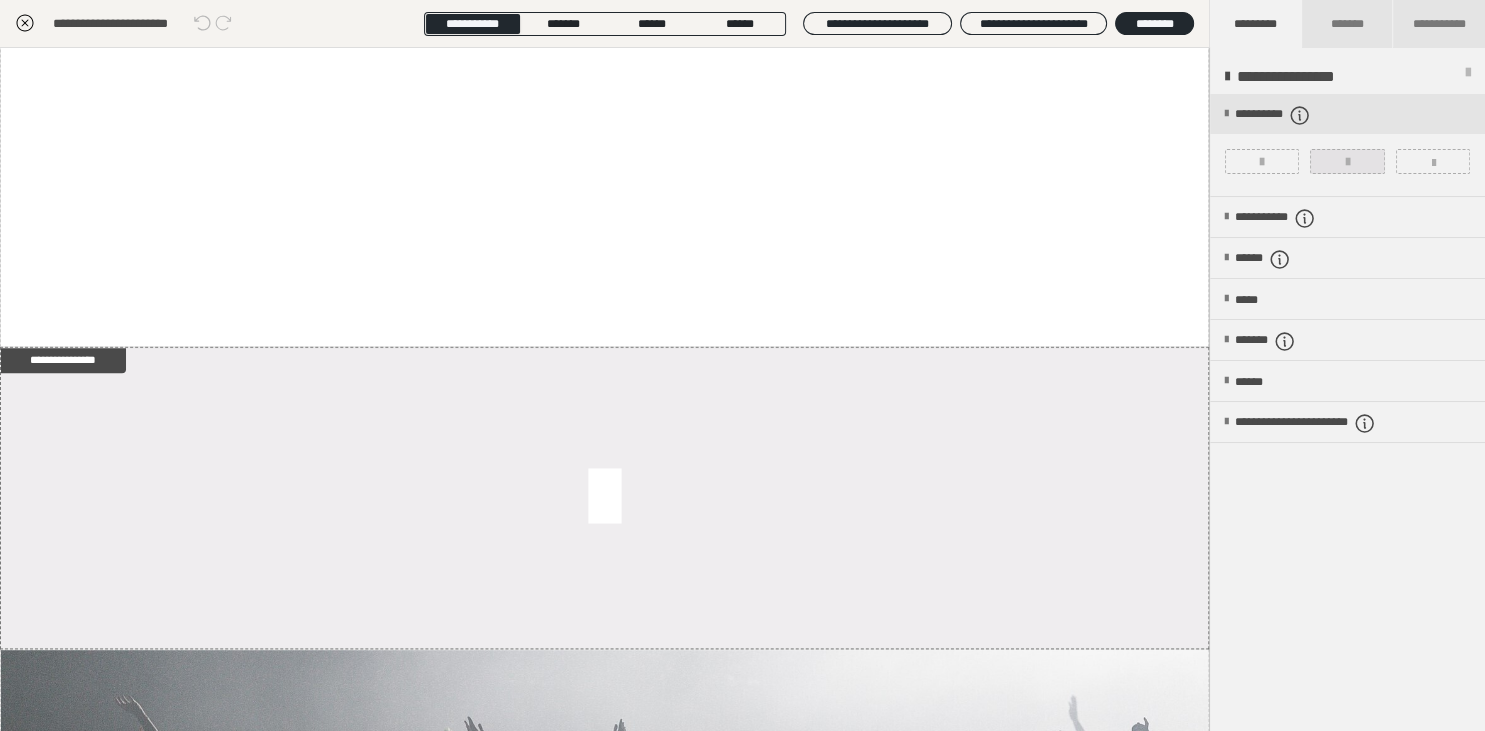 click at bounding box center (1347, 161) 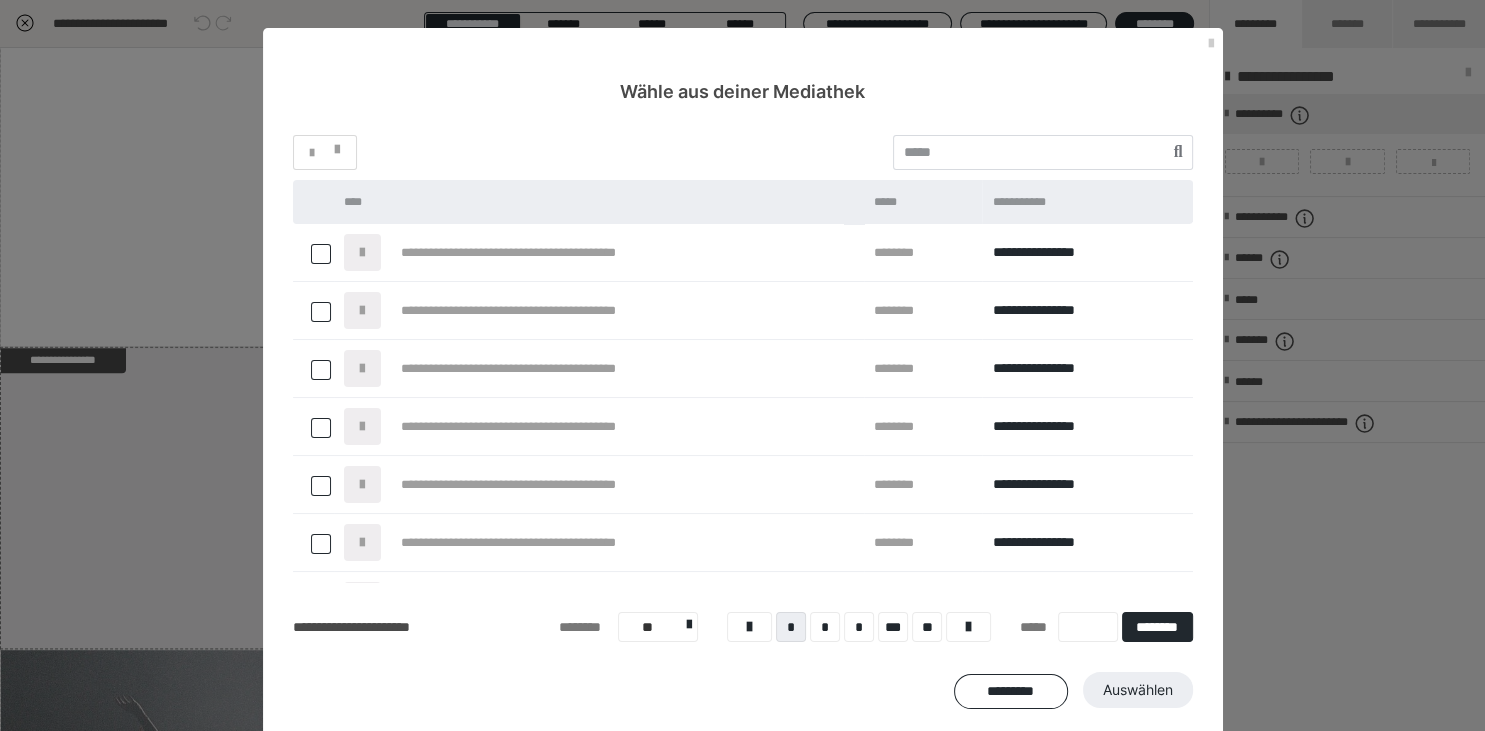 click at bounding box center [321, 254] 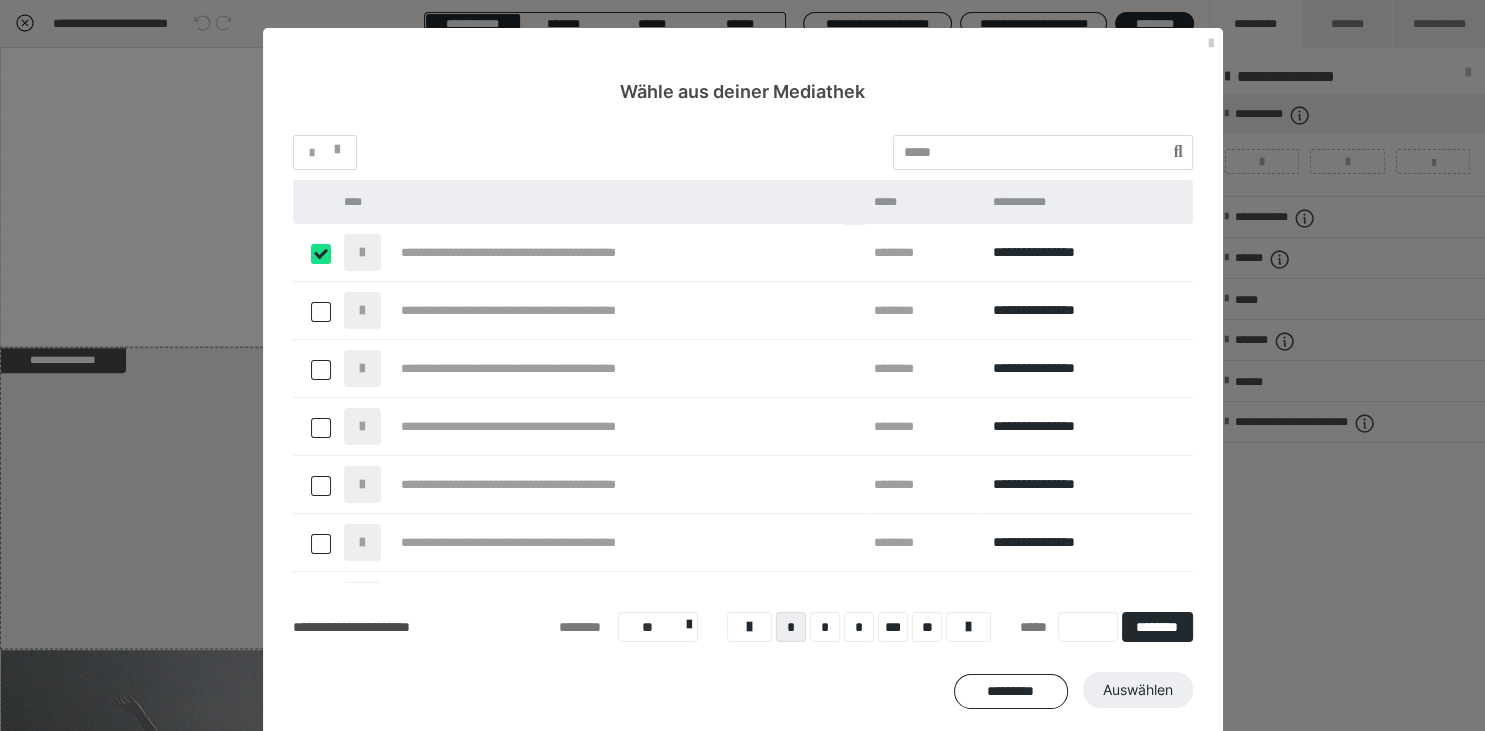 checkbox on "****" 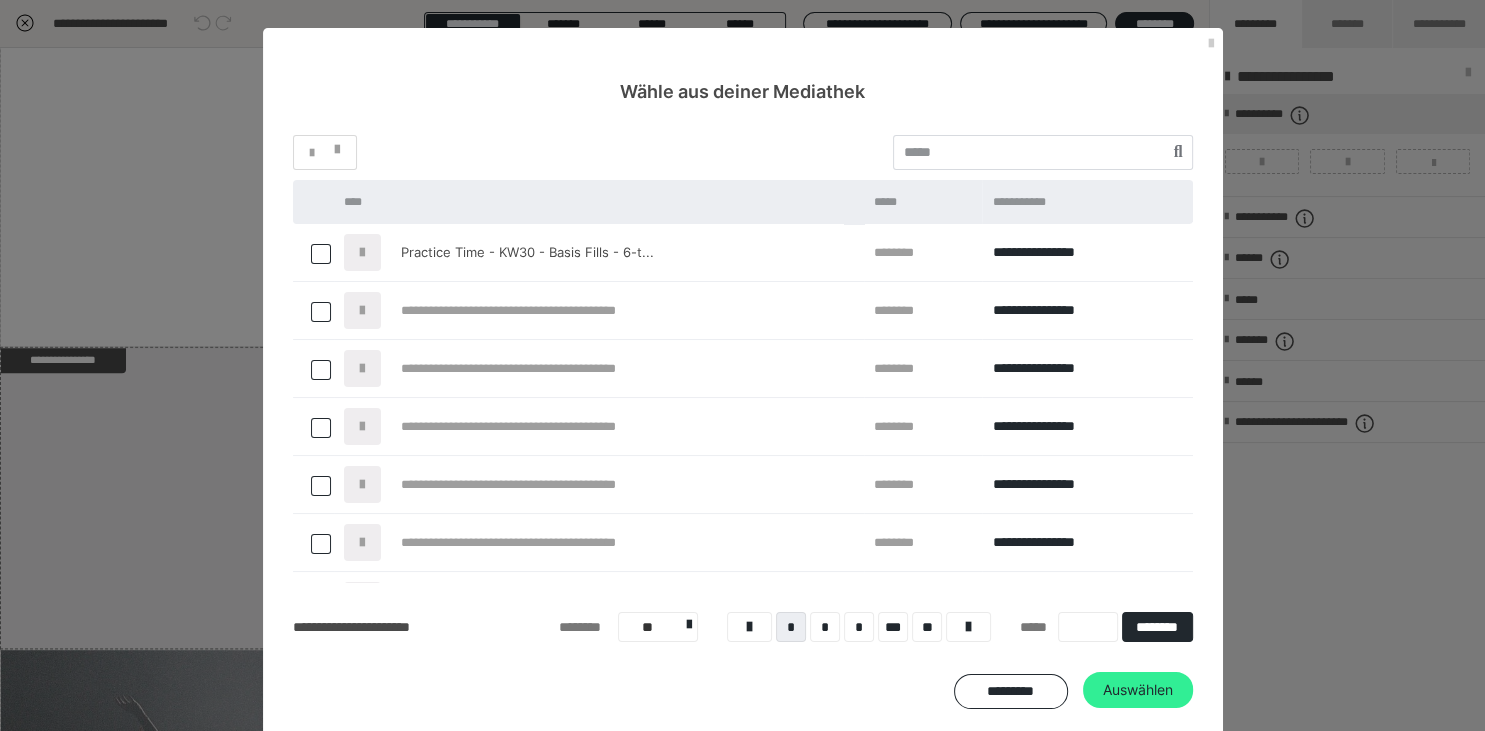click on "Auswählen" at bounding box center (1138, 690) 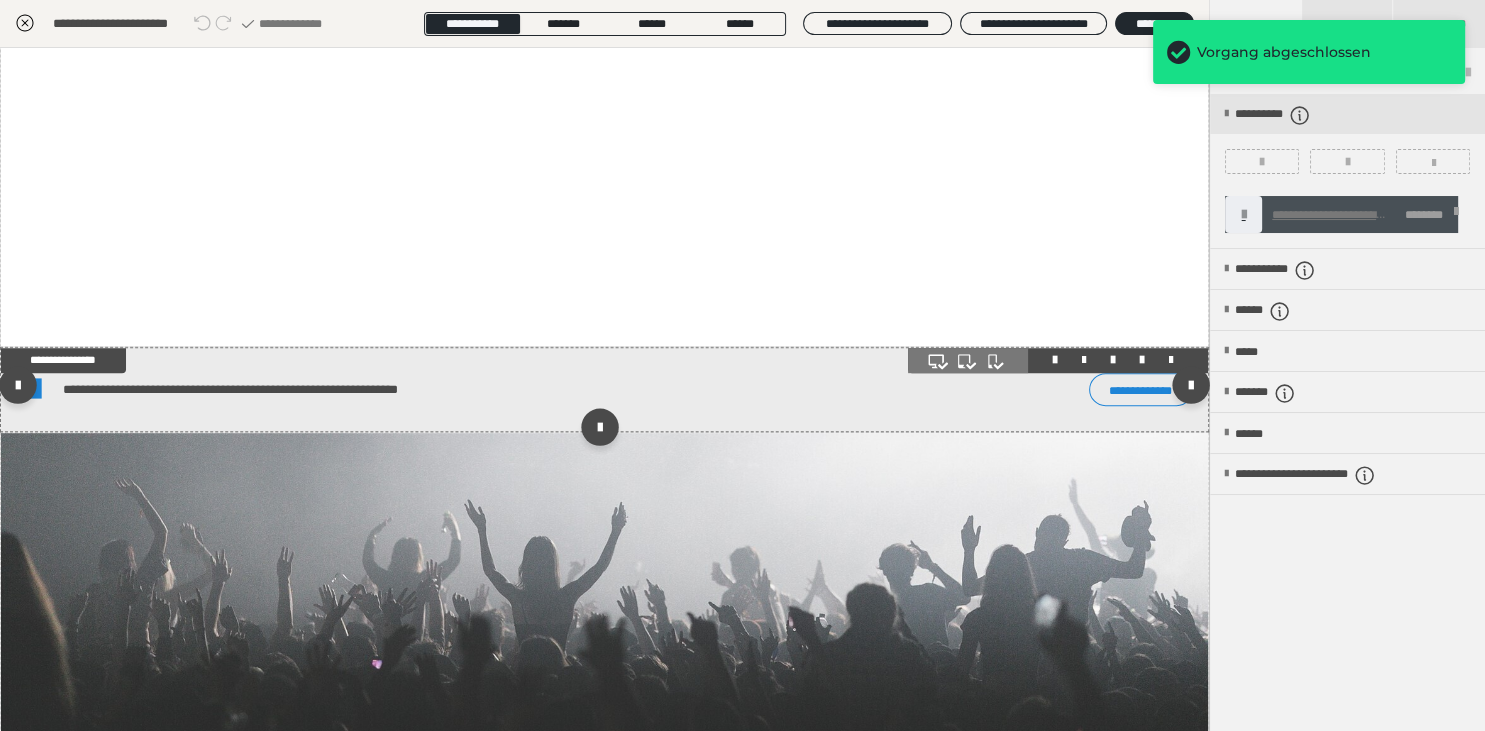 scroll, scrollTop: 0, scrollLeft: 0, axis: both 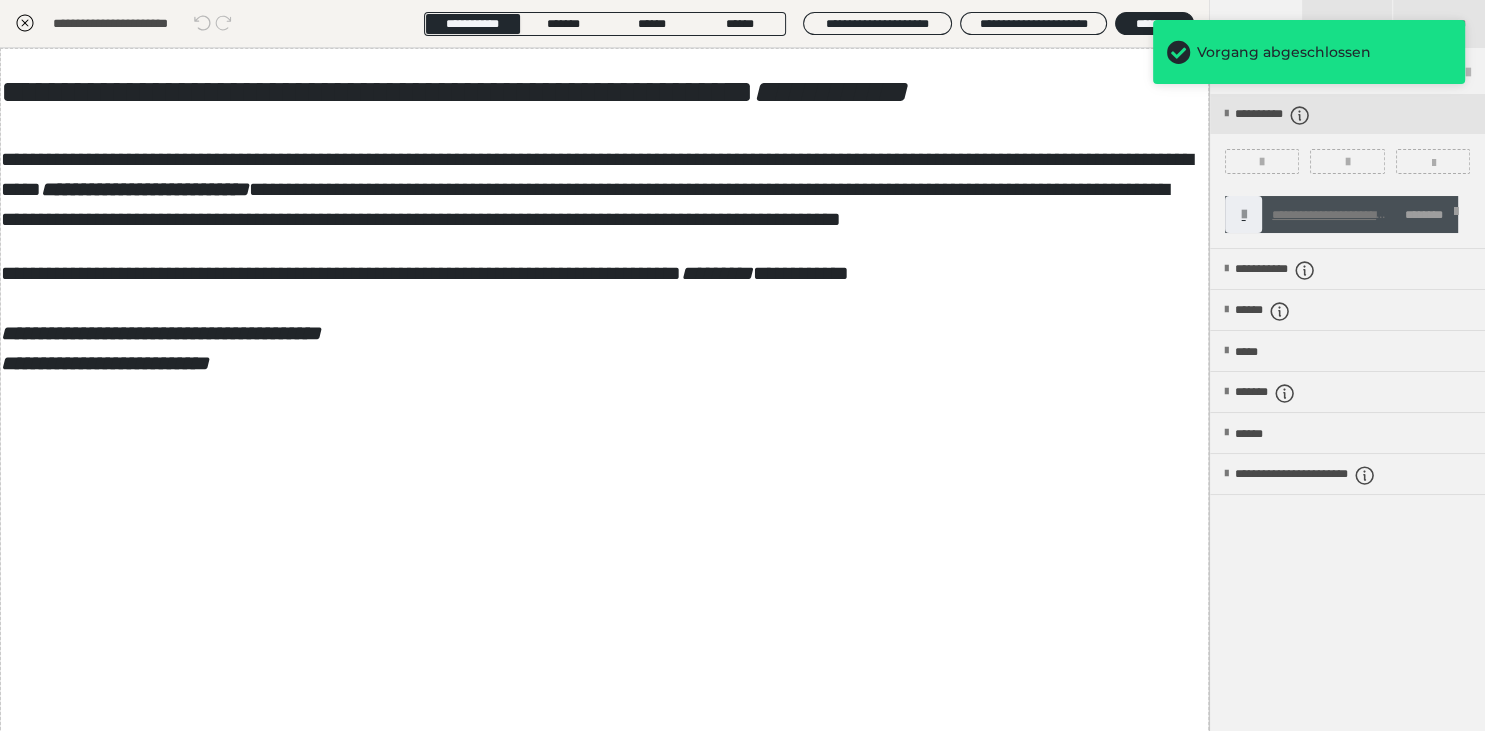 click 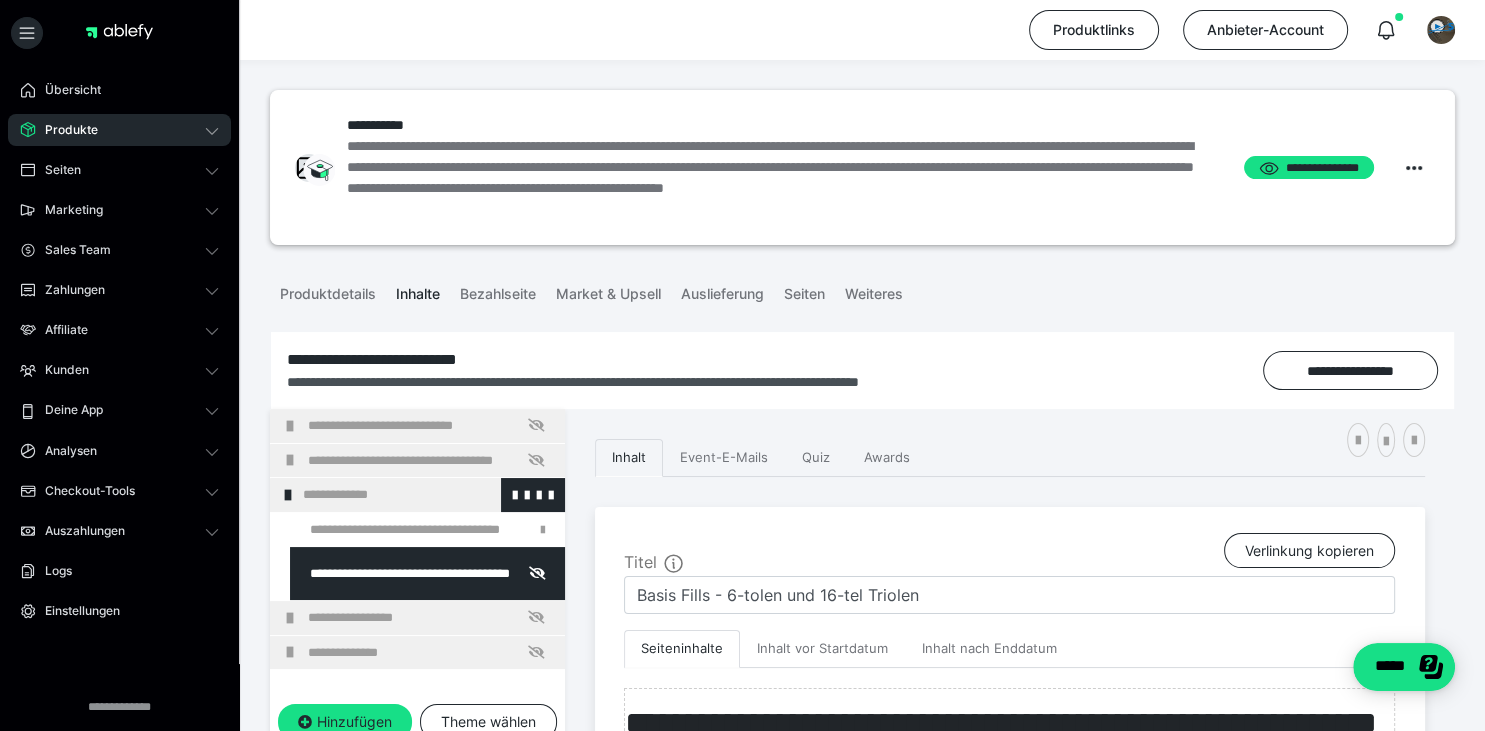click at bounding box center [288, 495] 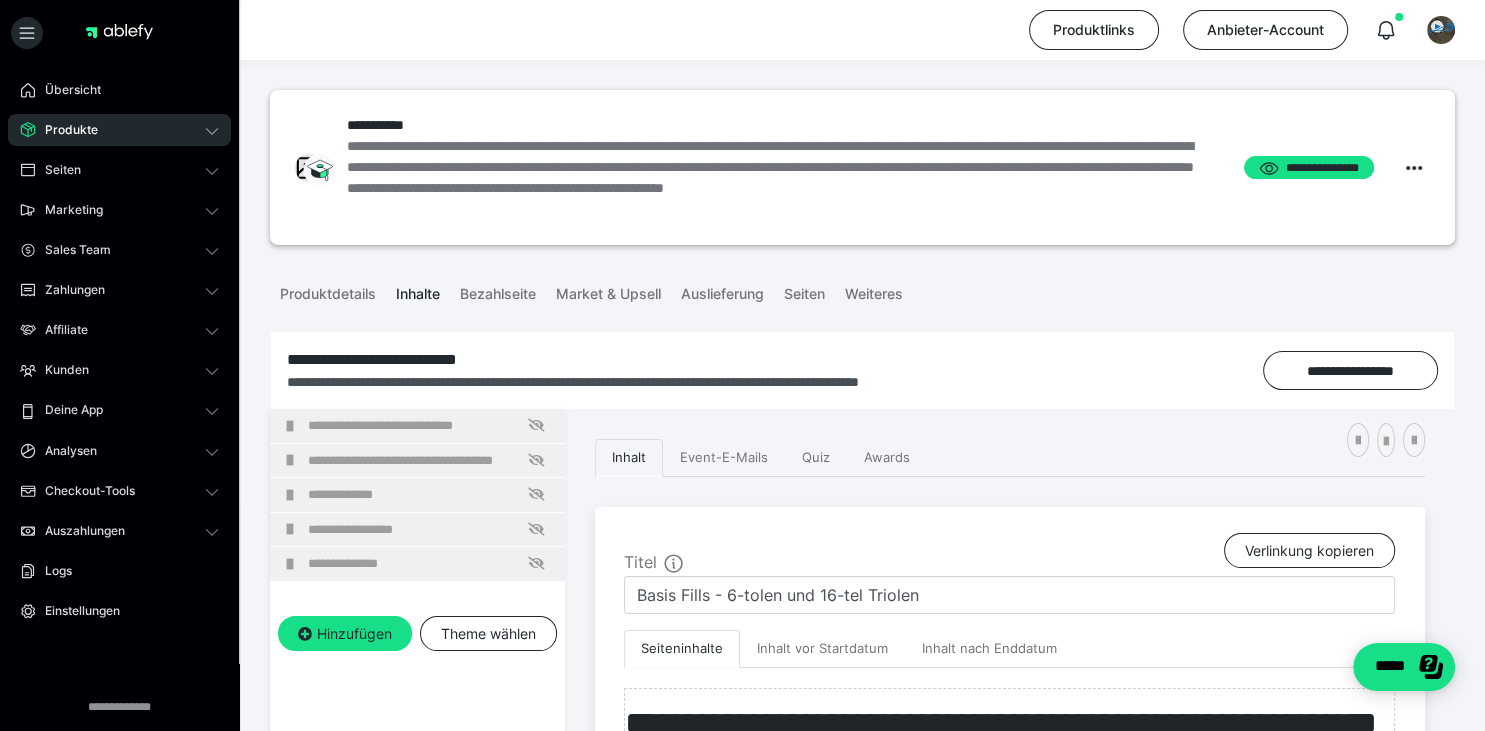 click on "Produkte" at bounding box center [119, 130] 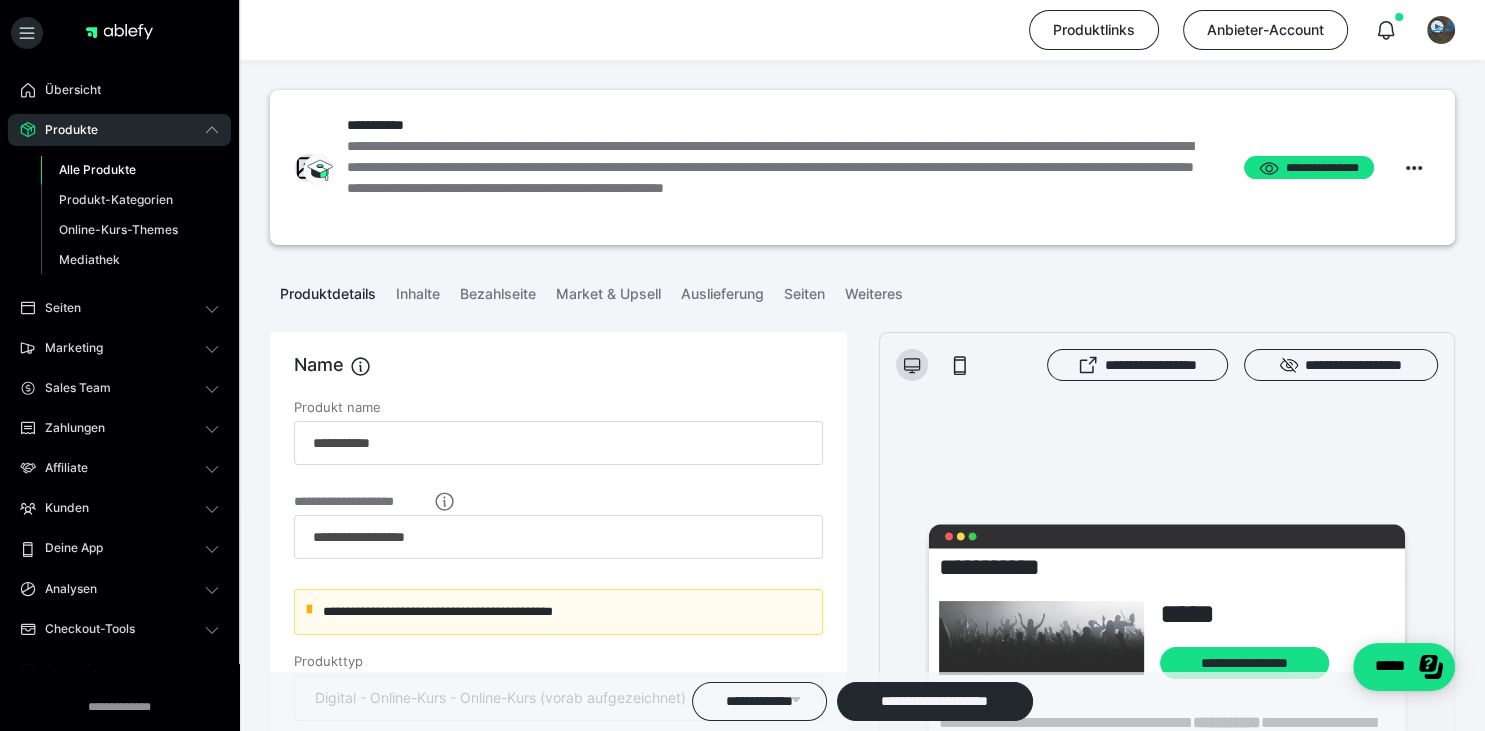 click on "Alle Produkte" at bounding box center [97, 169] 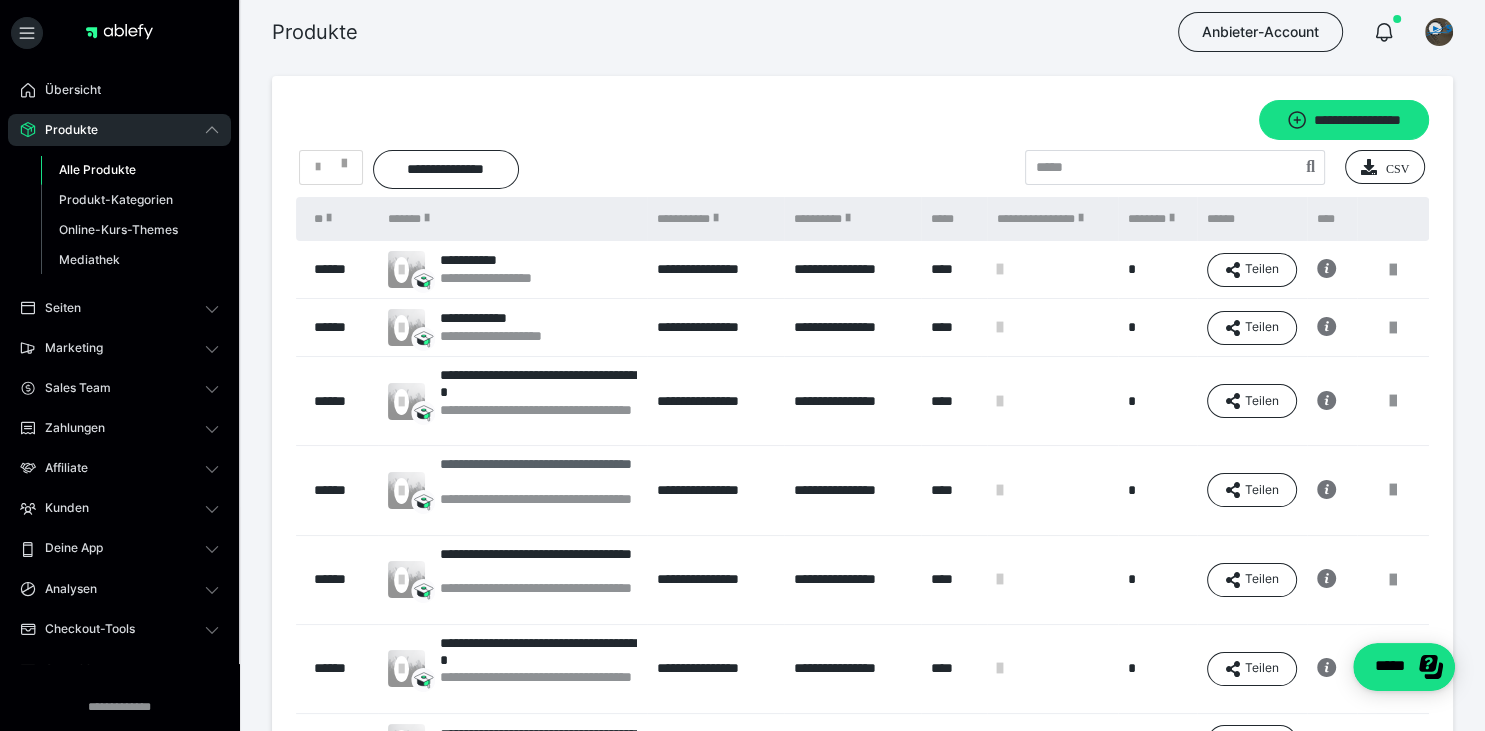 click on "**********" at bounding box center [538, 473] 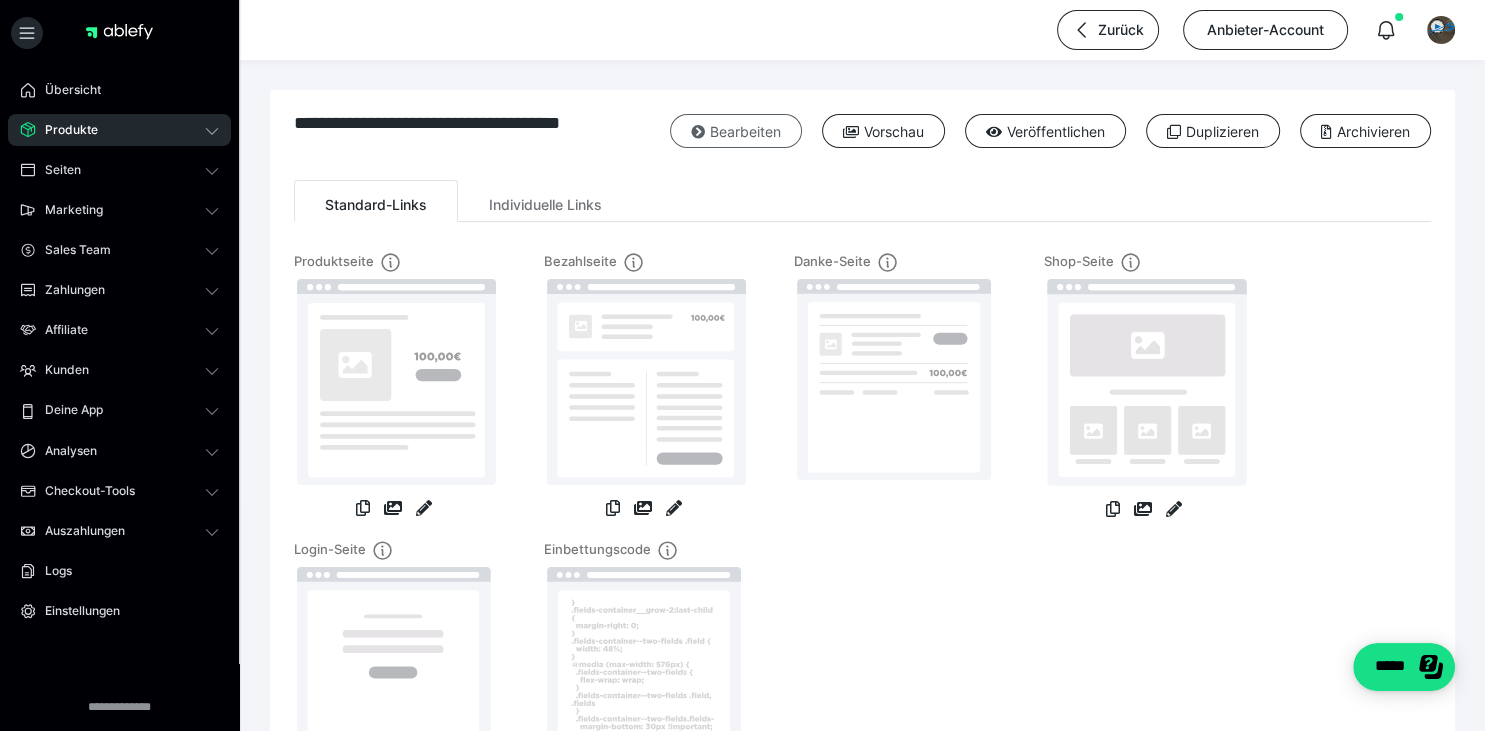 click at bounding box center [698, 132] 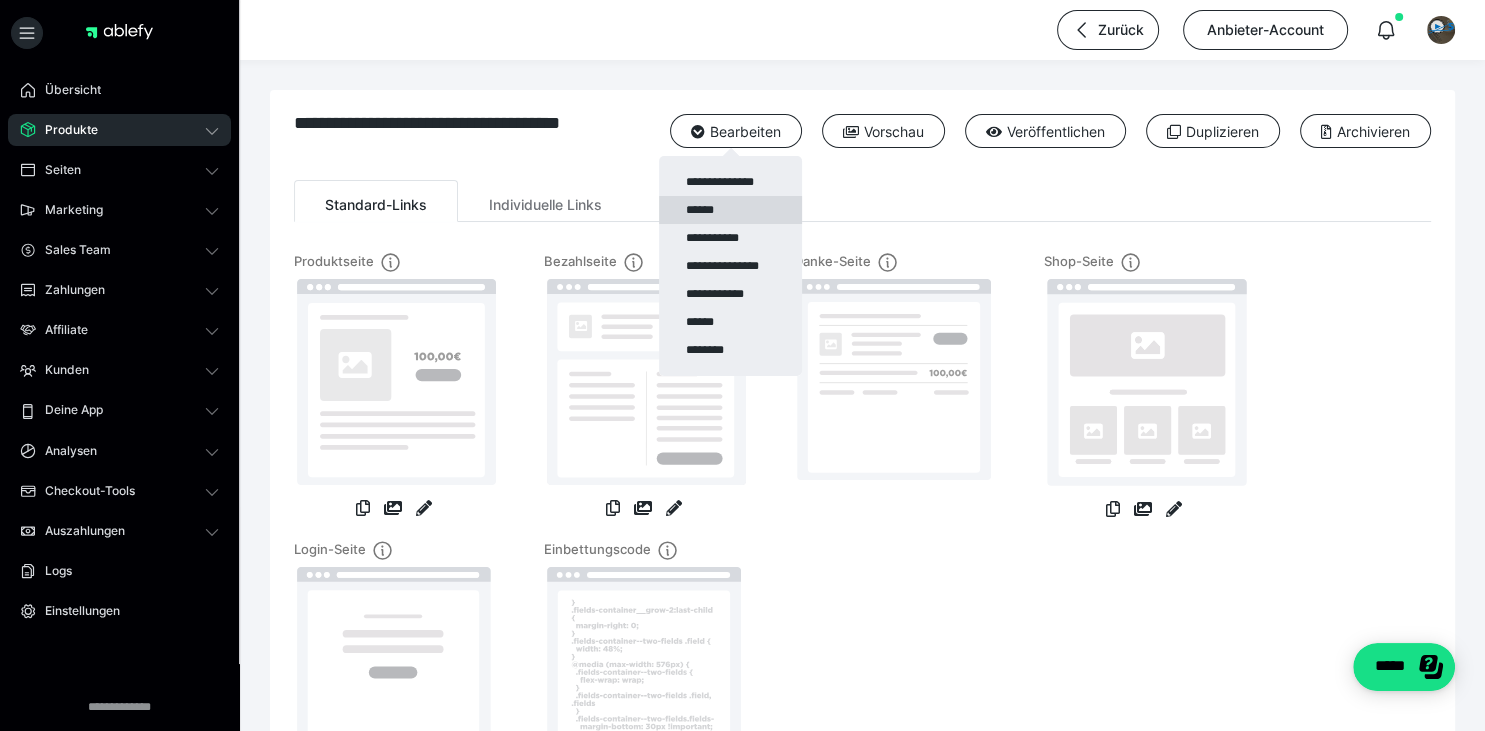 click on "******" at bounding box center [730, 210] 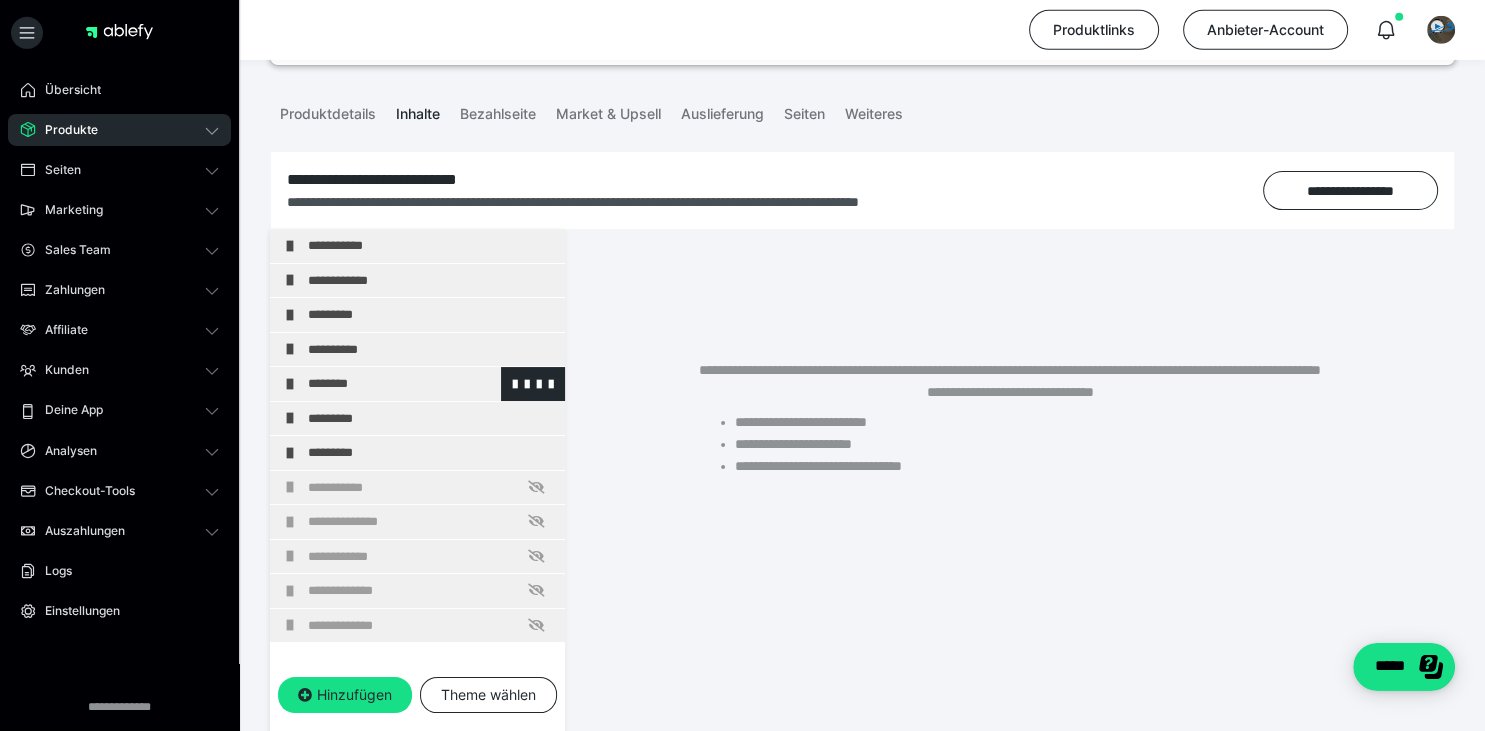 scroll, scrollTop: 182, scrollLeft: 0, axis: vertical 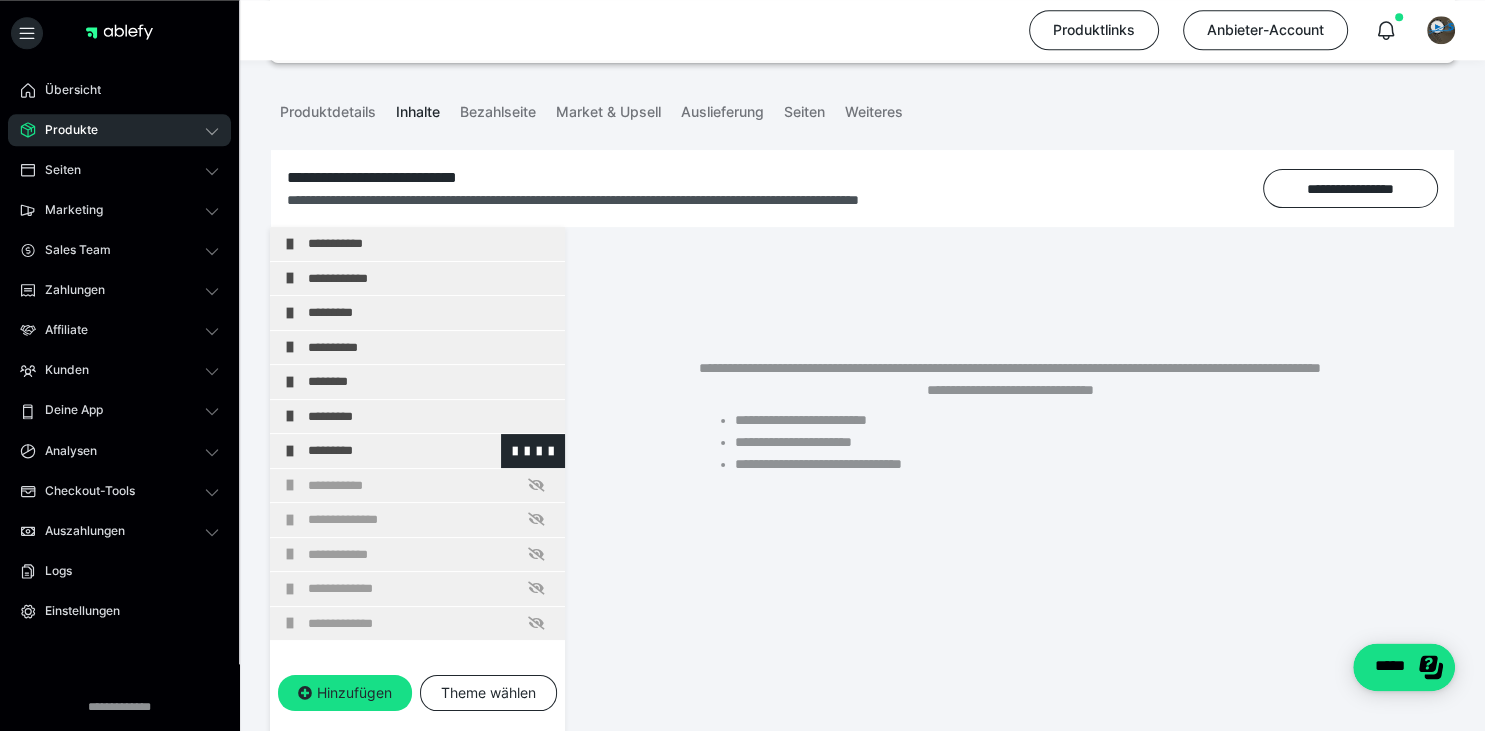 click at bounding box center (290, 451) 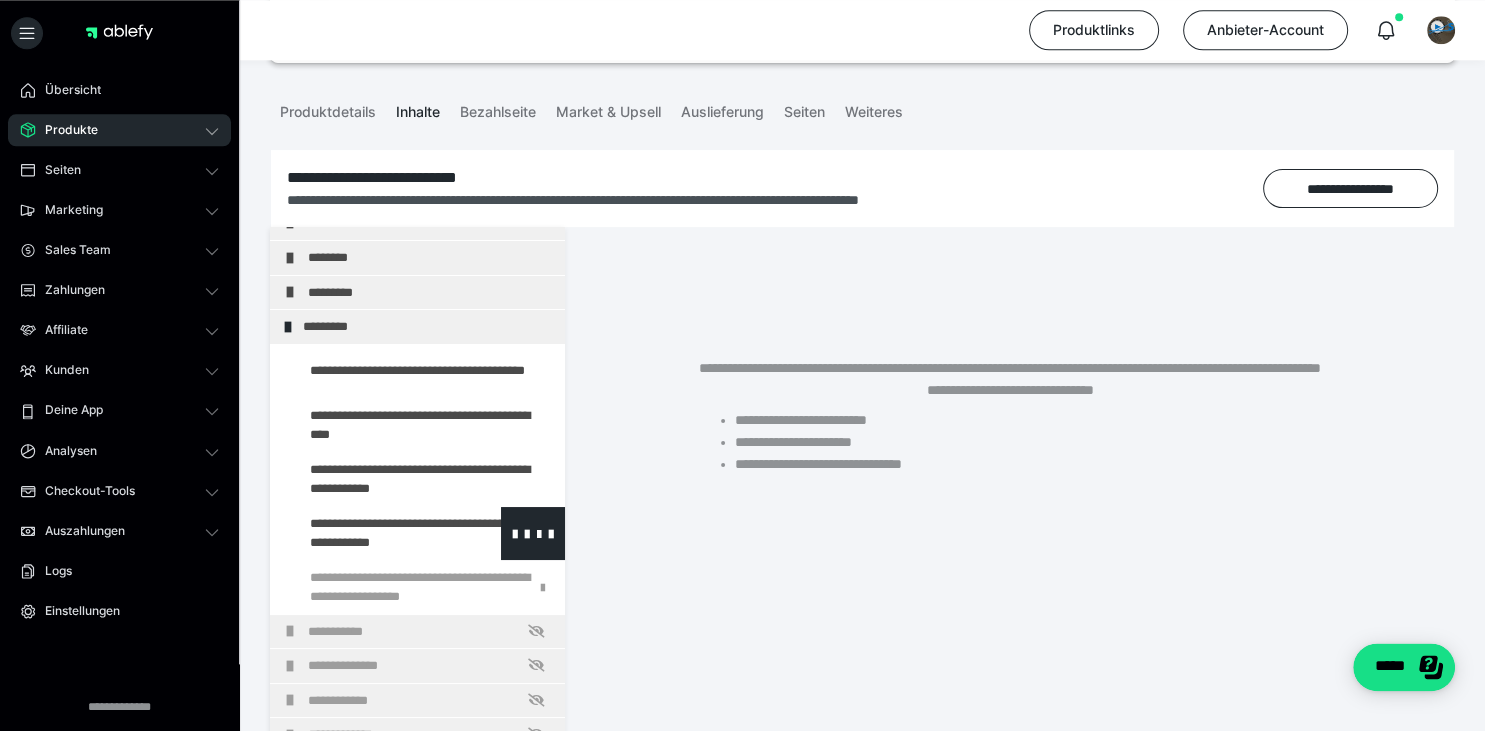 scroll, scrollTop: 123, scrollLeft: 0, axis: vertical 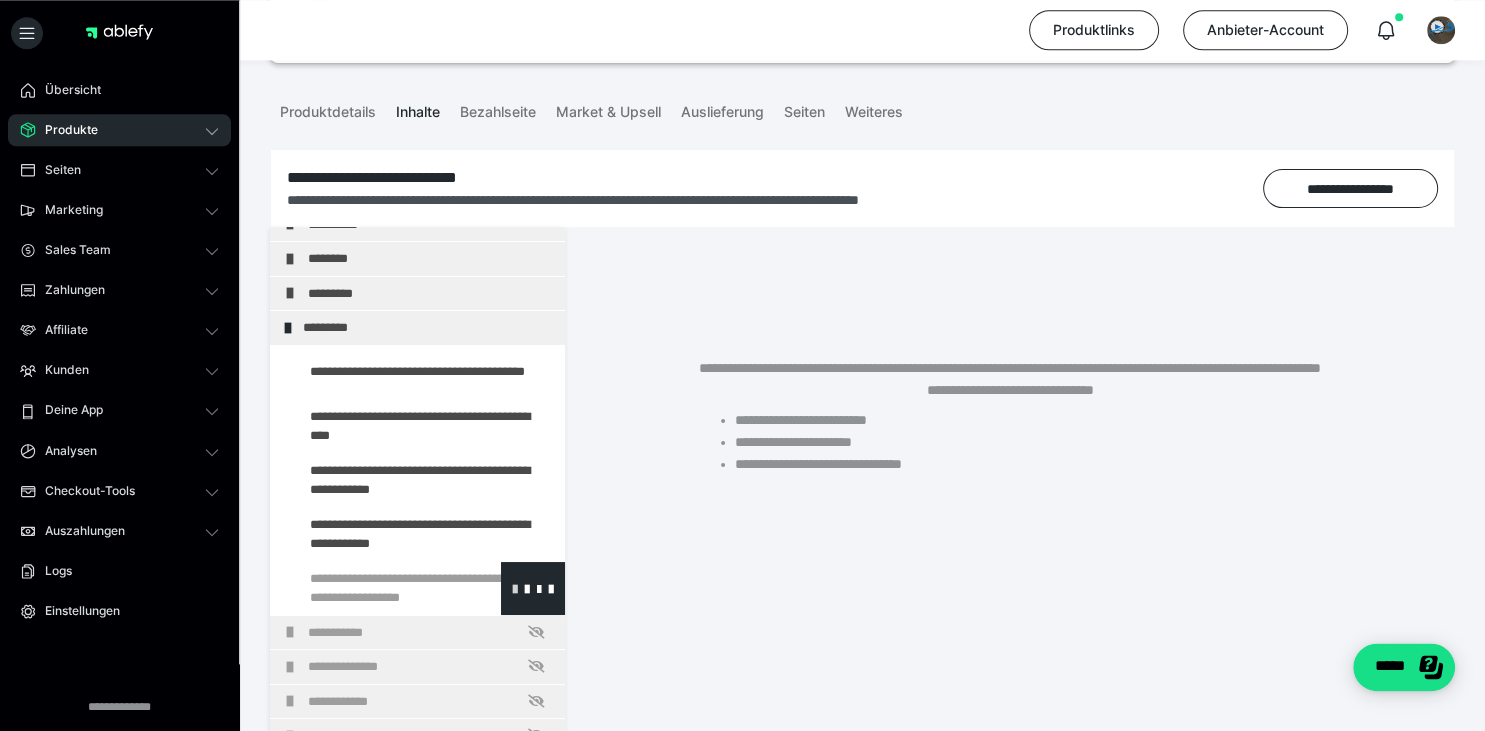 click at bounding box center [515, 588] 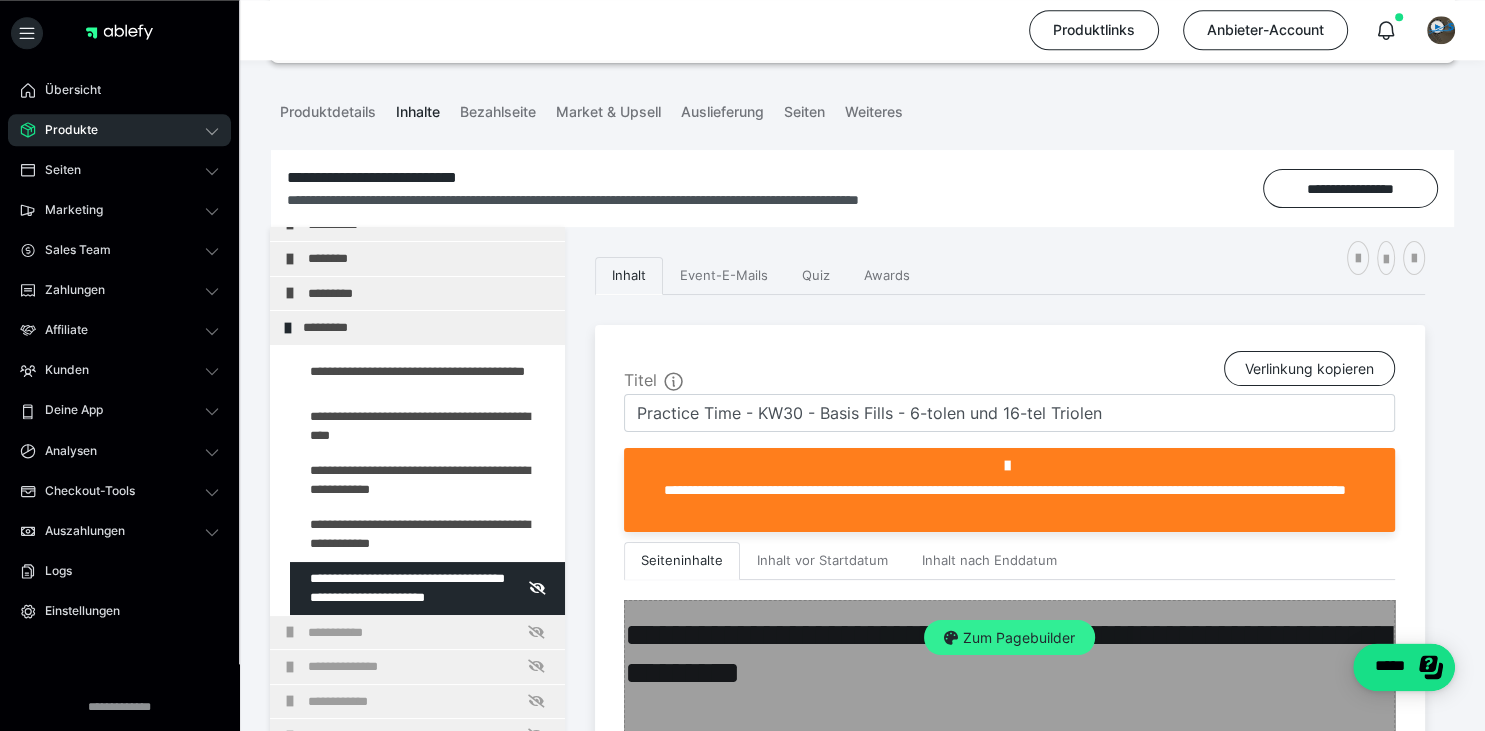 click on "Zum Pagebuilder" at bounding box center (1009, 638) 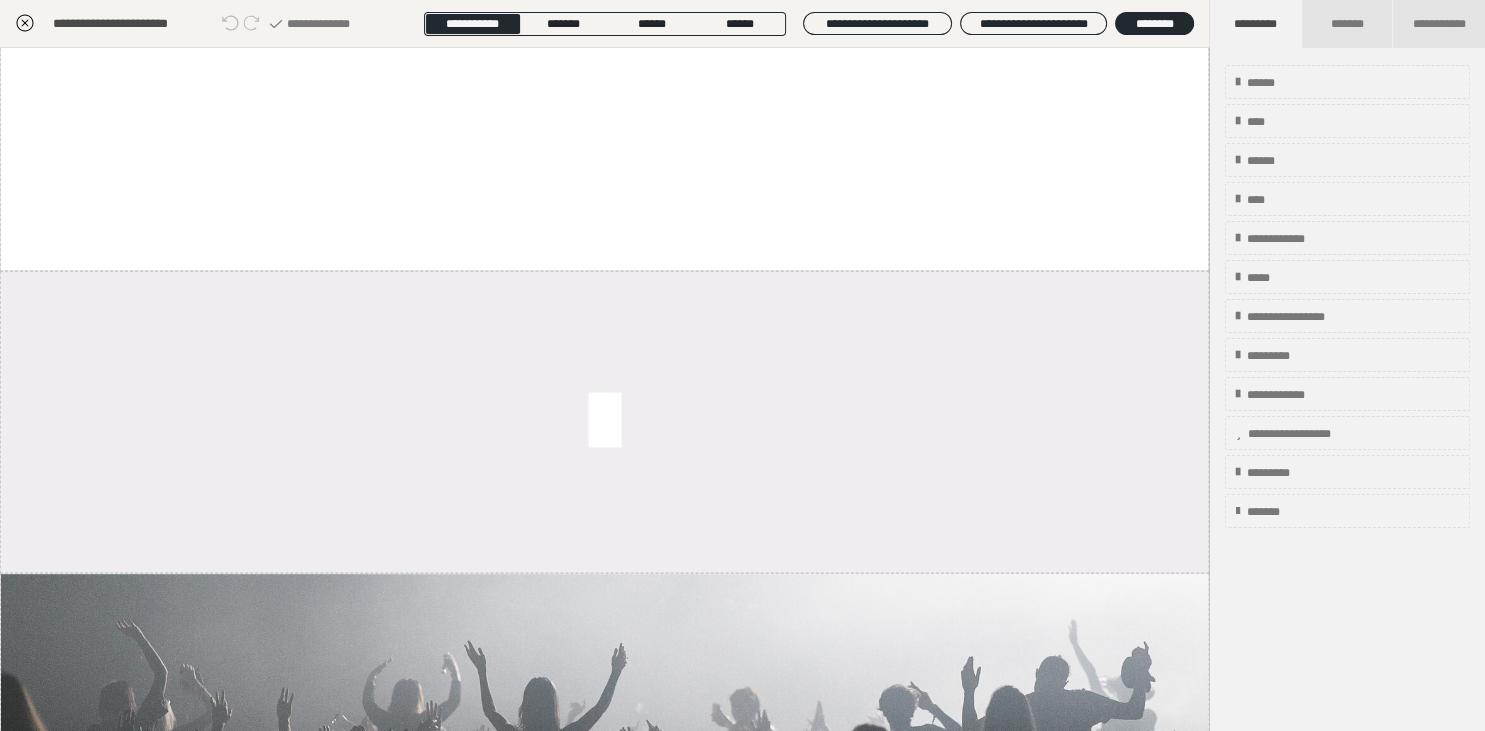 scroll, scrollTop: 874, scrollLeft: 0, axis: vertical 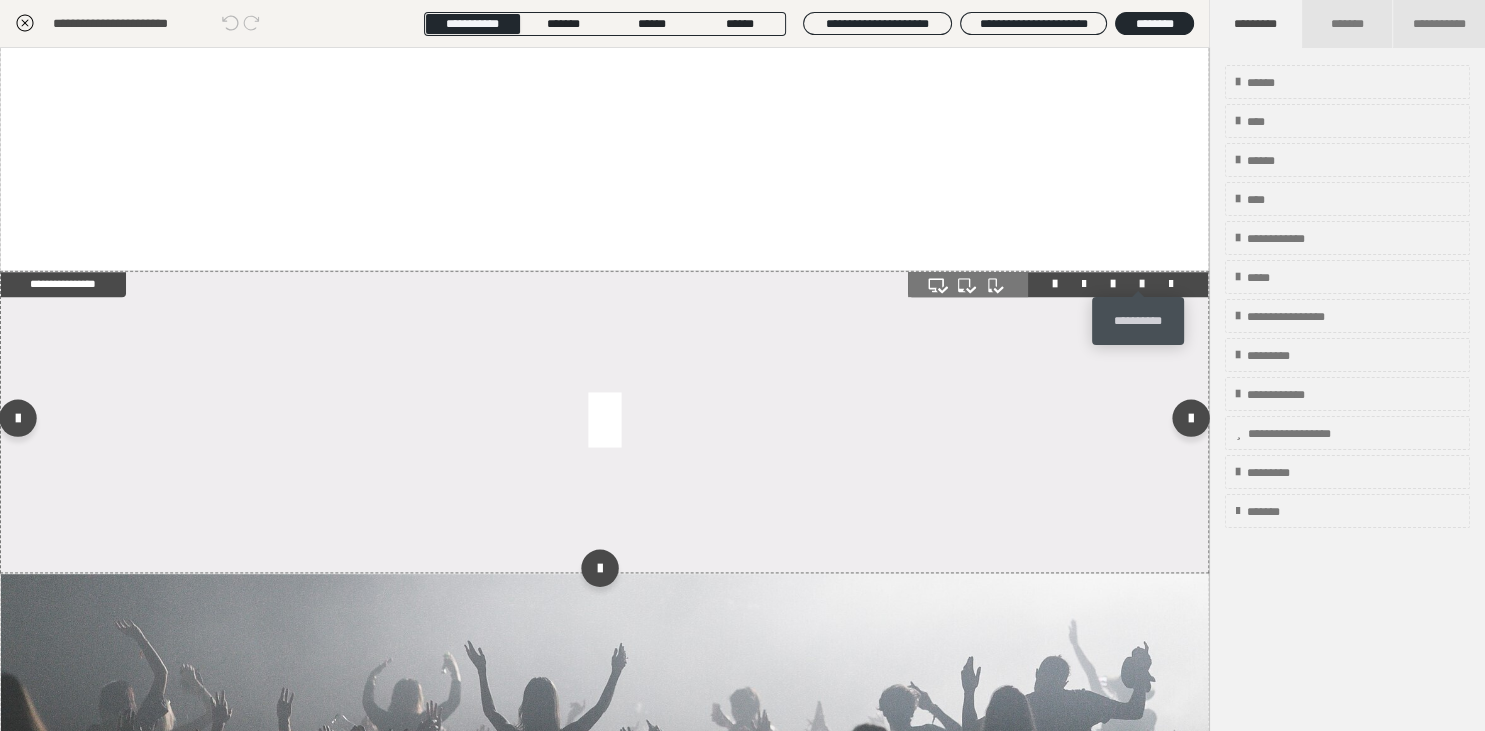 click at bounding box center [1142, 284] 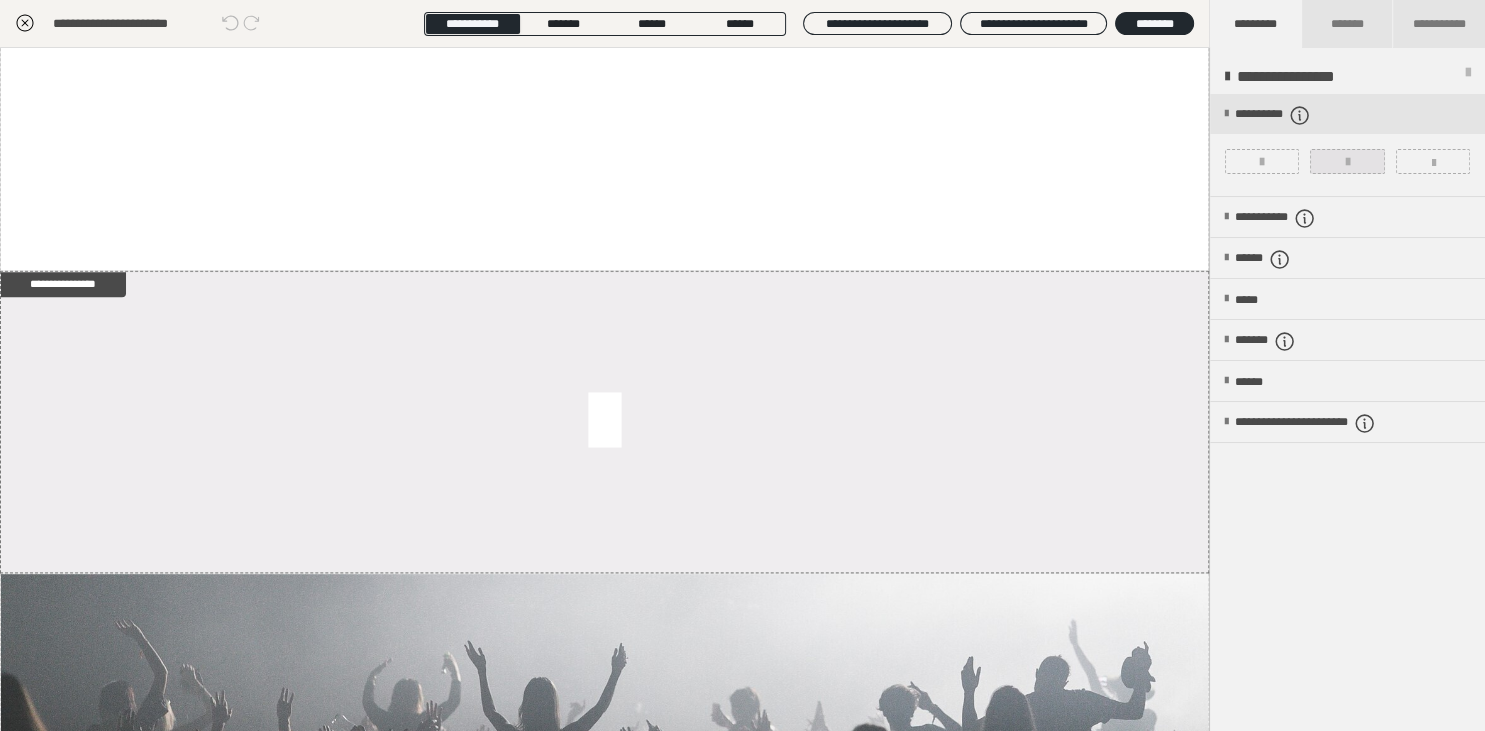 click at bounding box center [1347, 161] 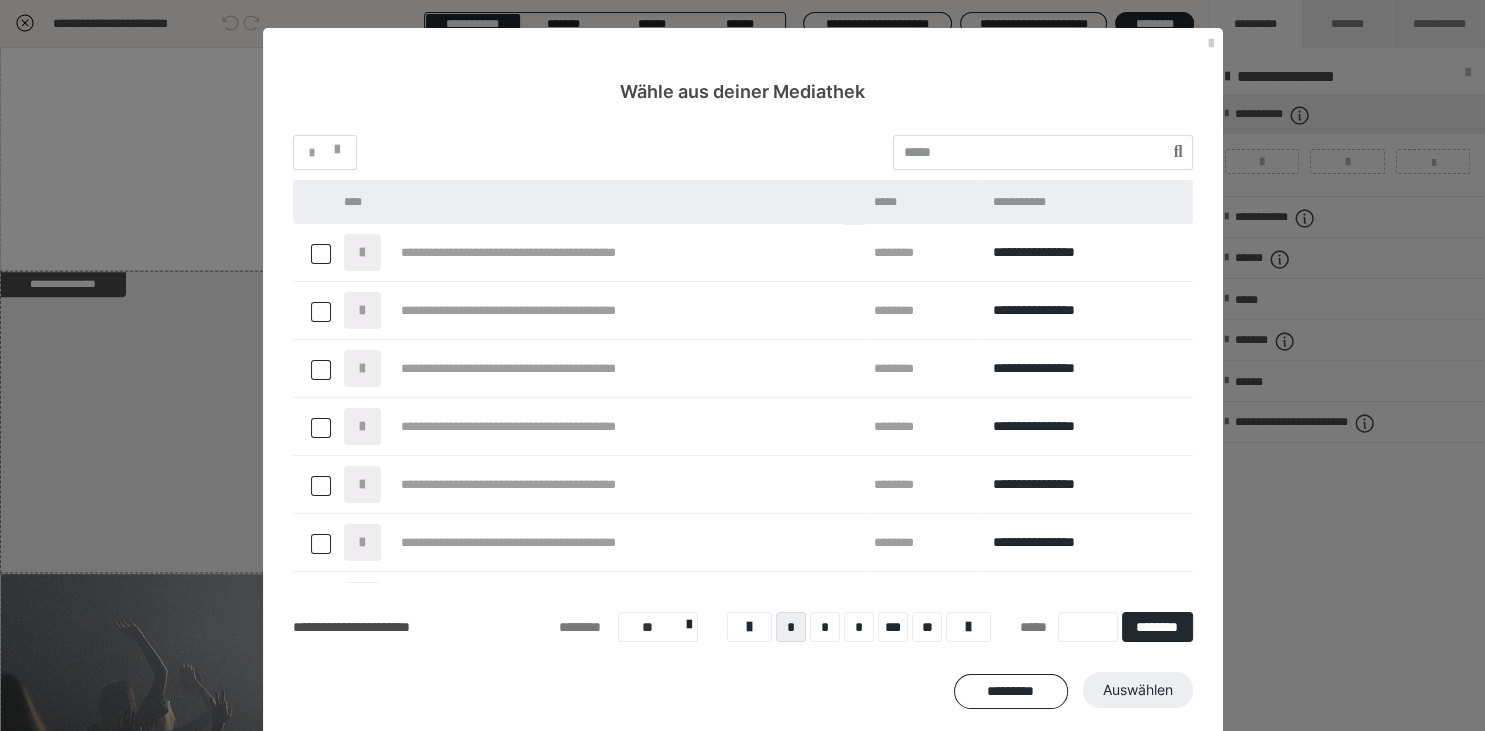 click at bounding box center [321, 254] 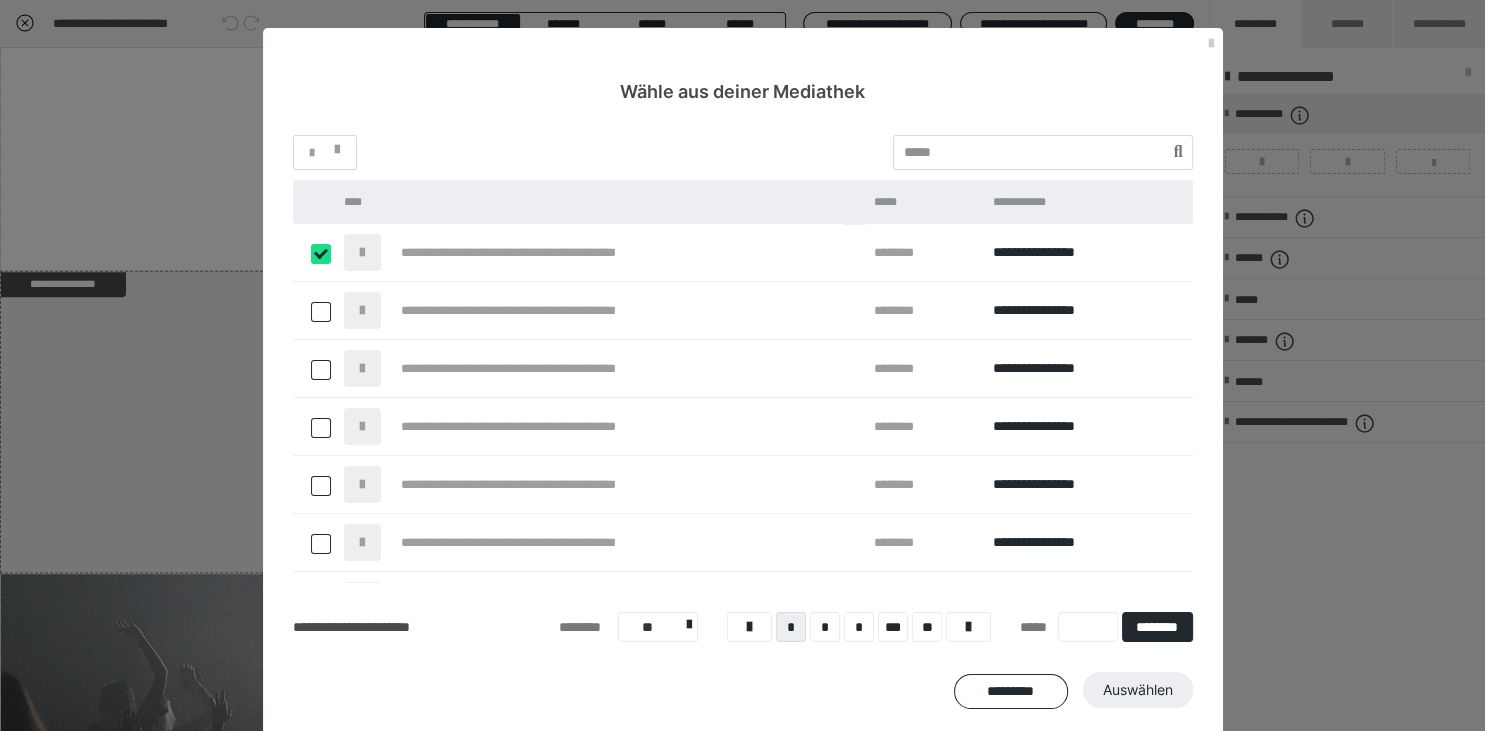 checkbox on "****" 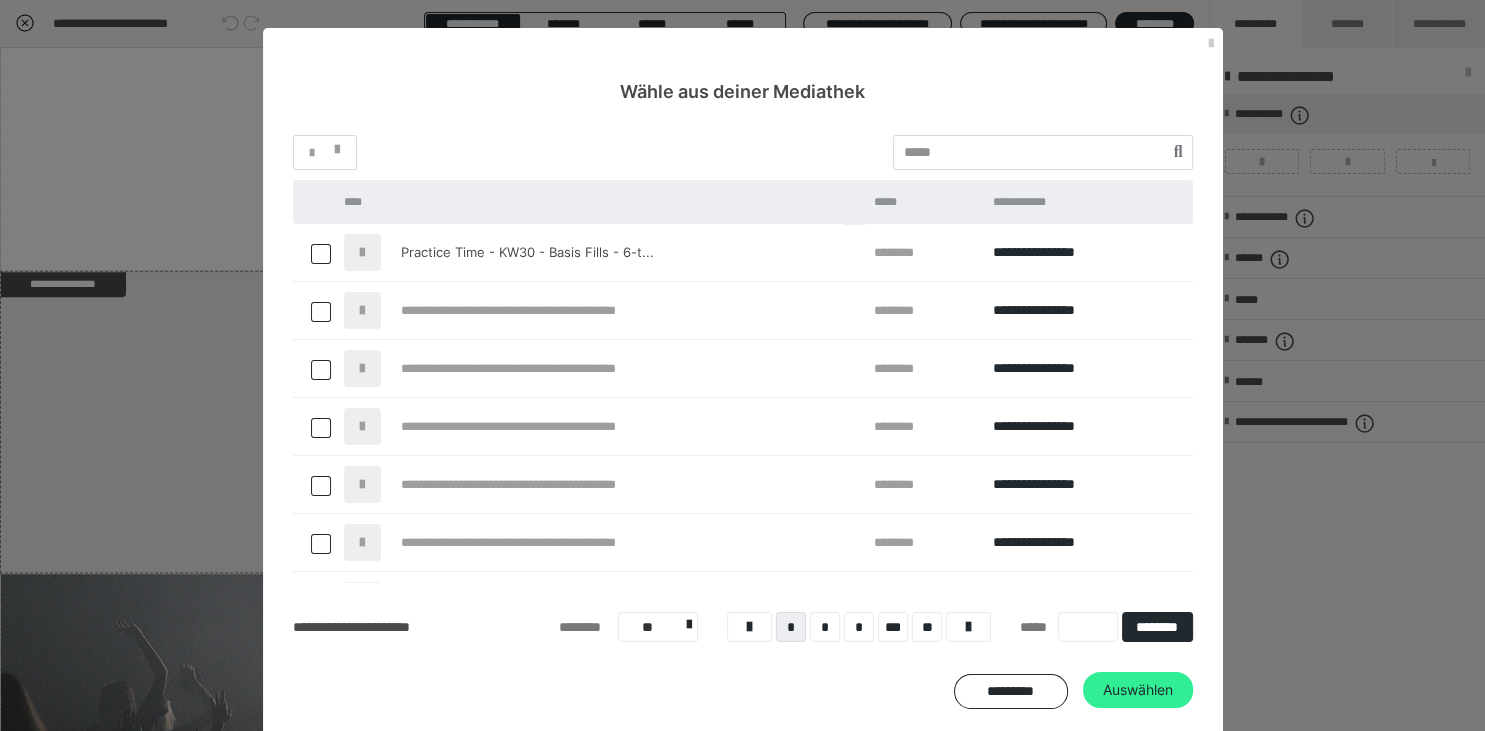 click on "Auswählen" at bounding box center [1138, 690] 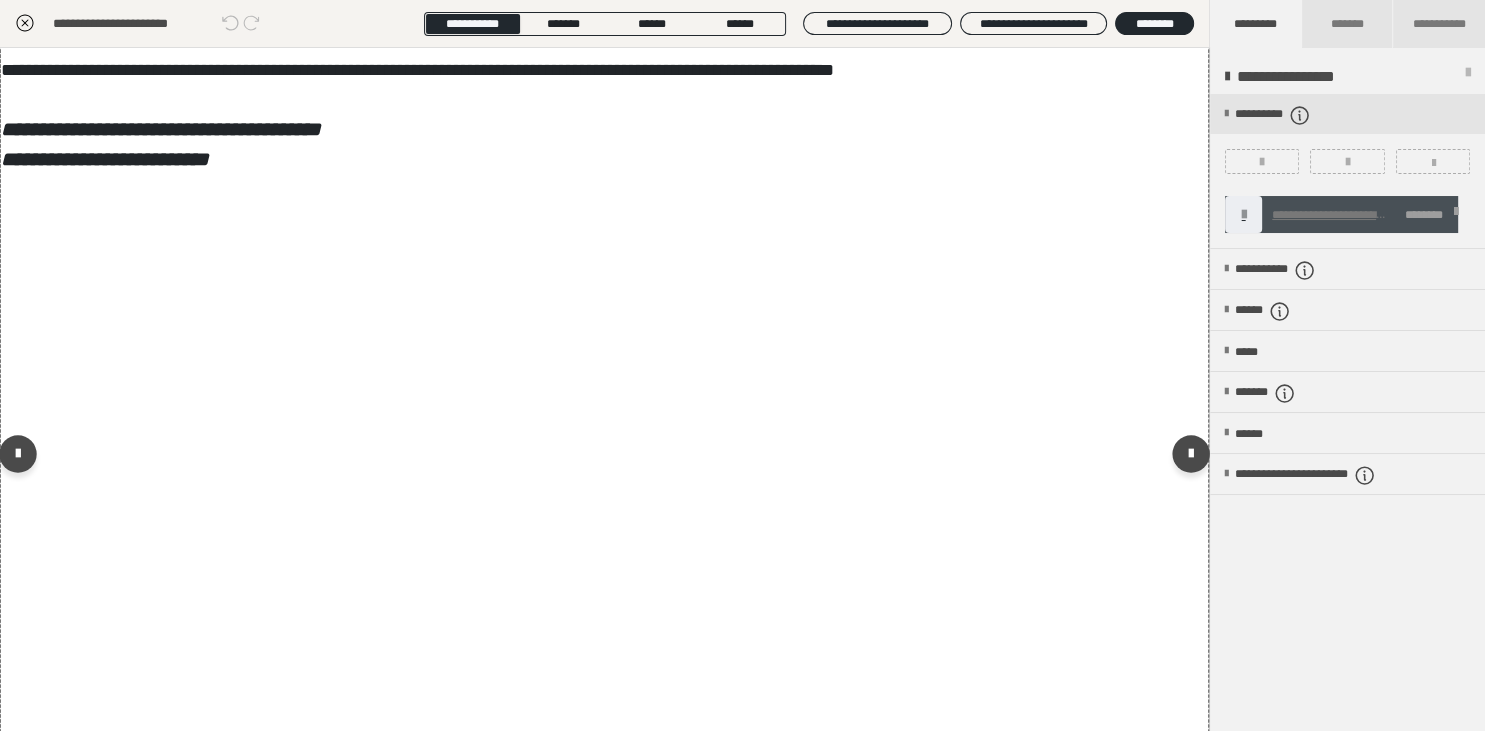 scroll, scrollTop: 0, scrollLeft: 0, axis: both 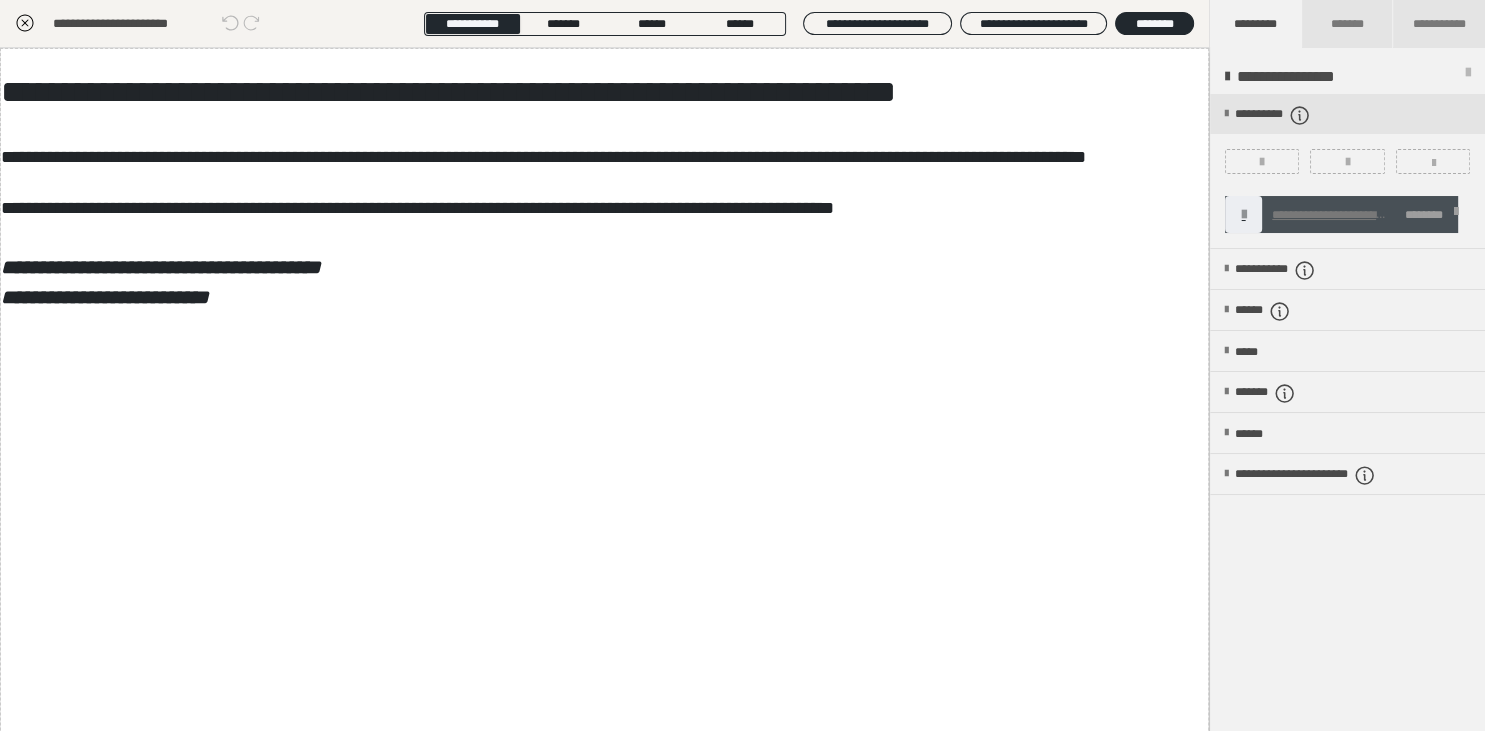 click 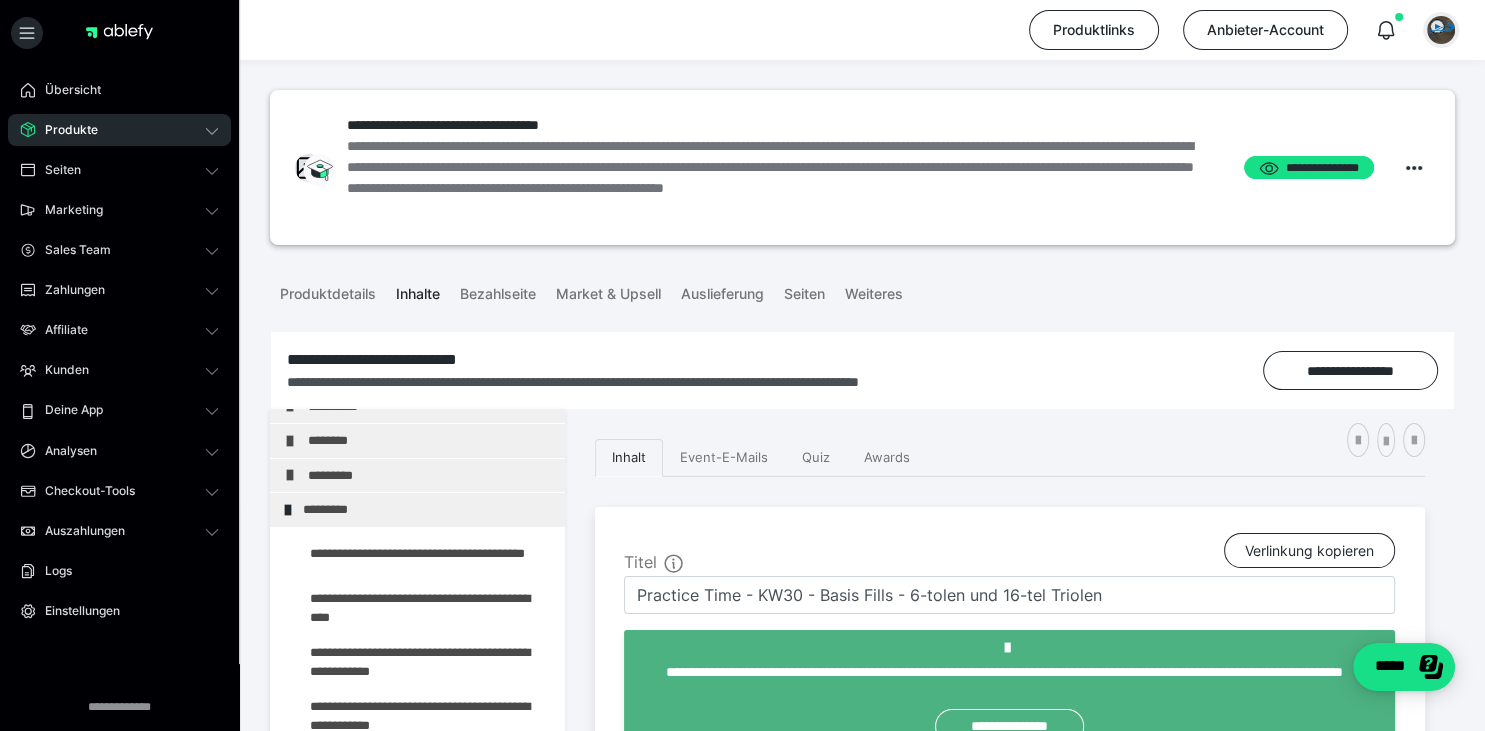 click at bounding box center [1441, 30] 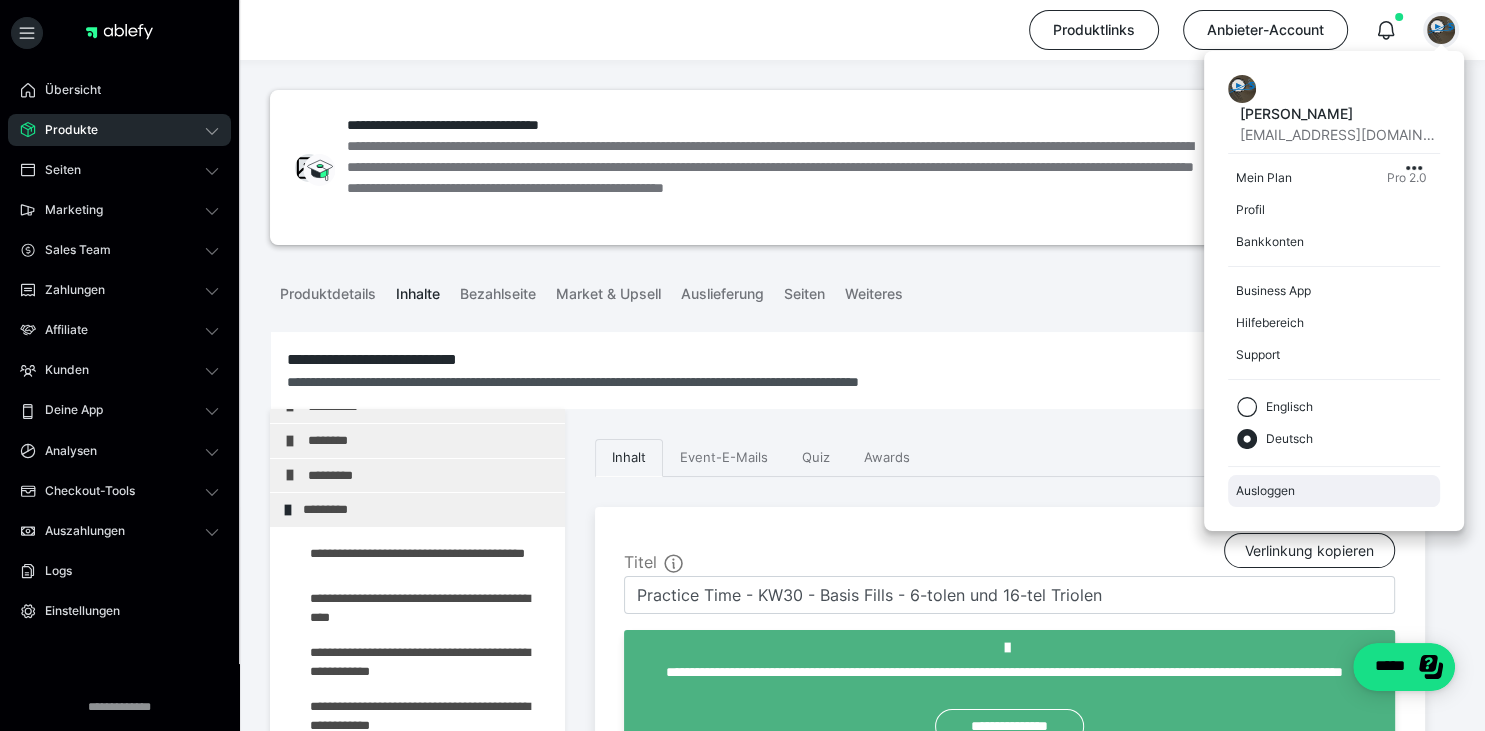 click on "Ausloggen" at bounding box center [1334, 491] 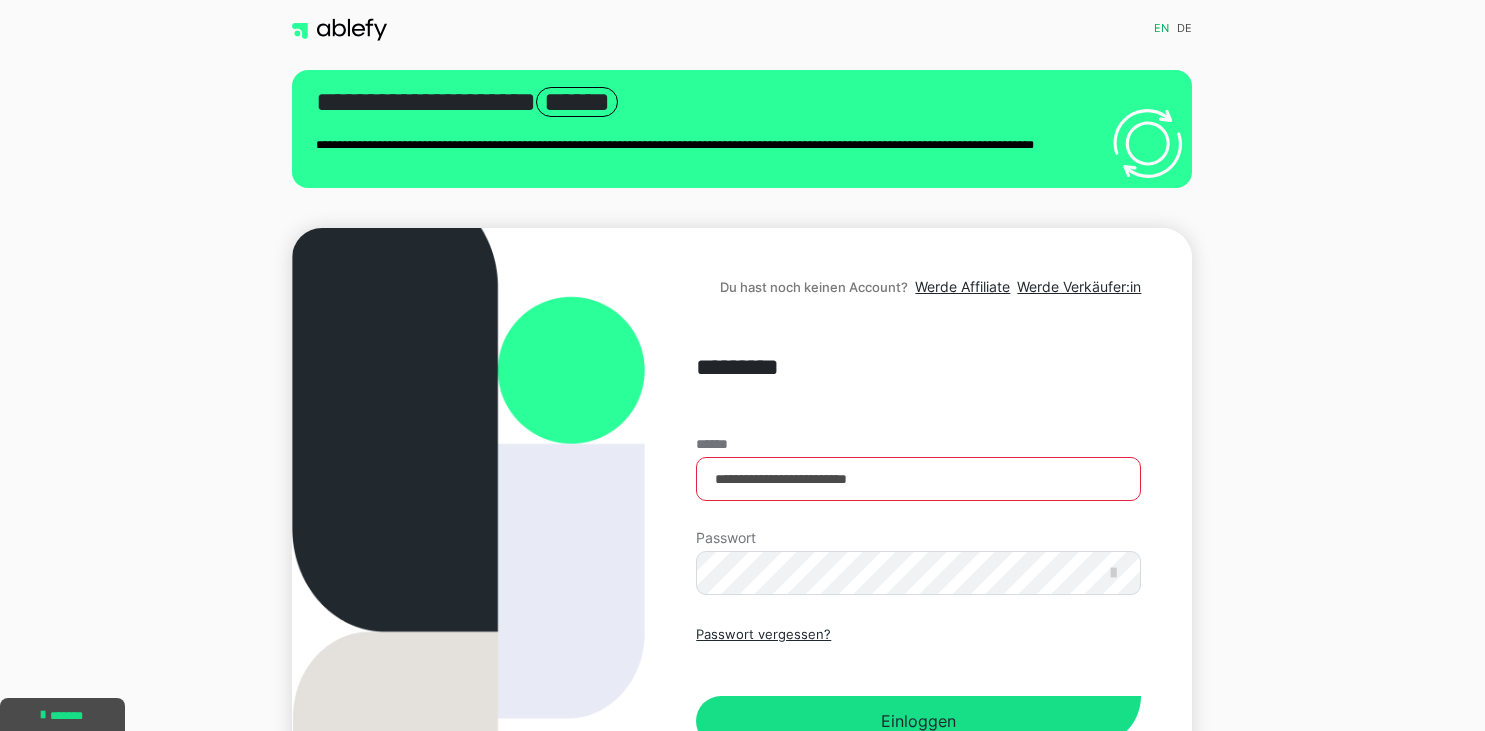 scroll, scrollTop: 0, scrollLeft: 0, axis: both 